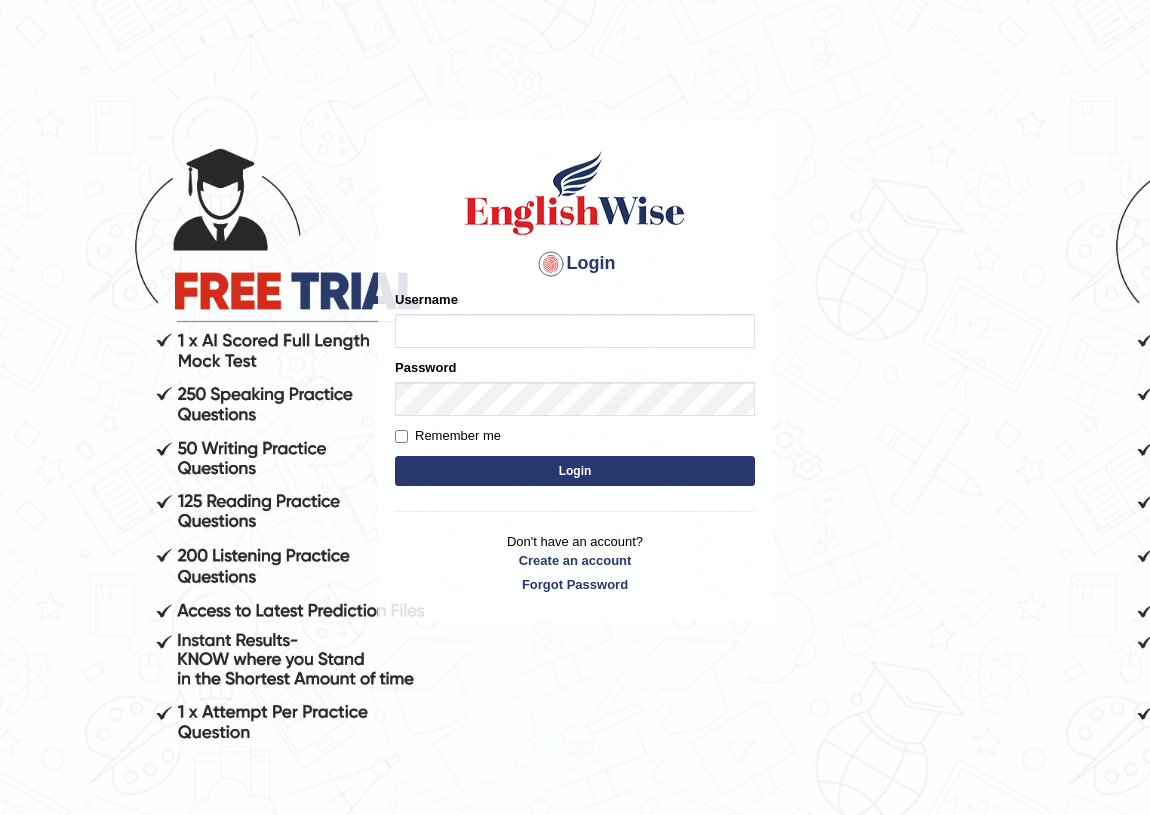 scroll, scrollTop: 0, scrollLeft: 0, axis: both 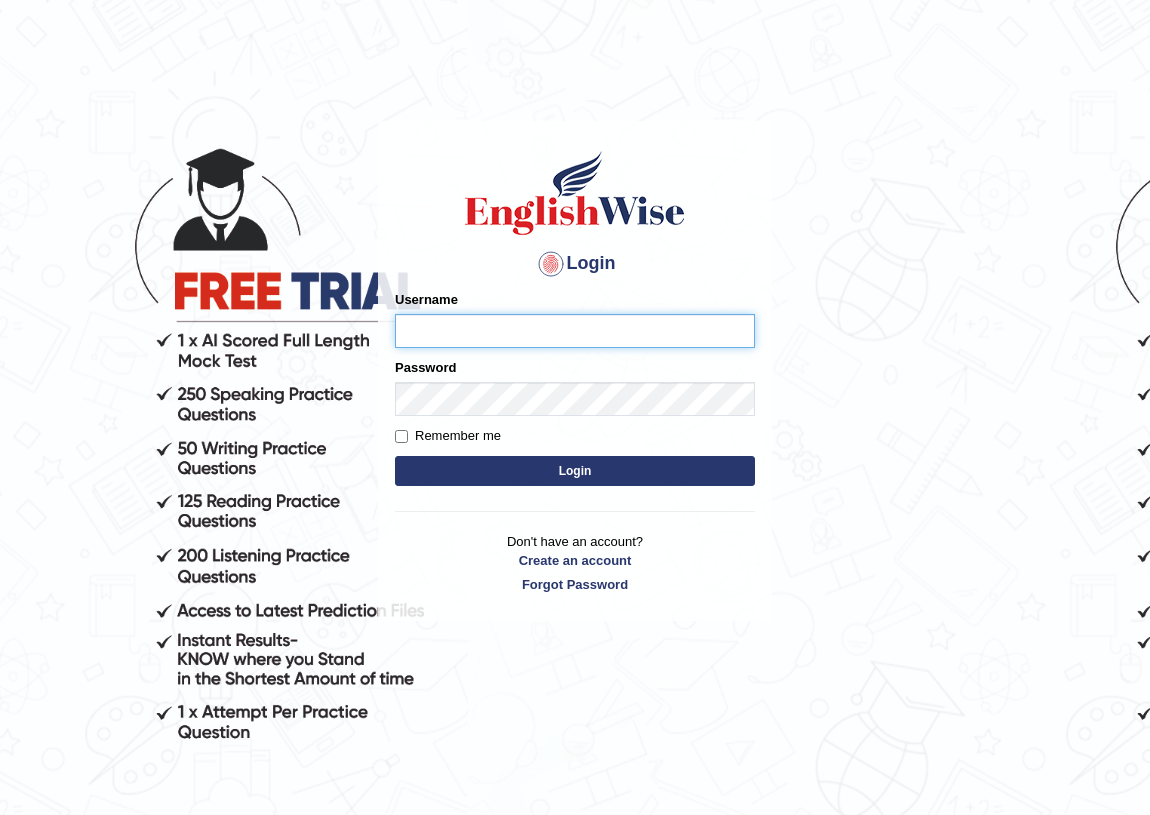 click on "Username" at bounding box center [575, 331] 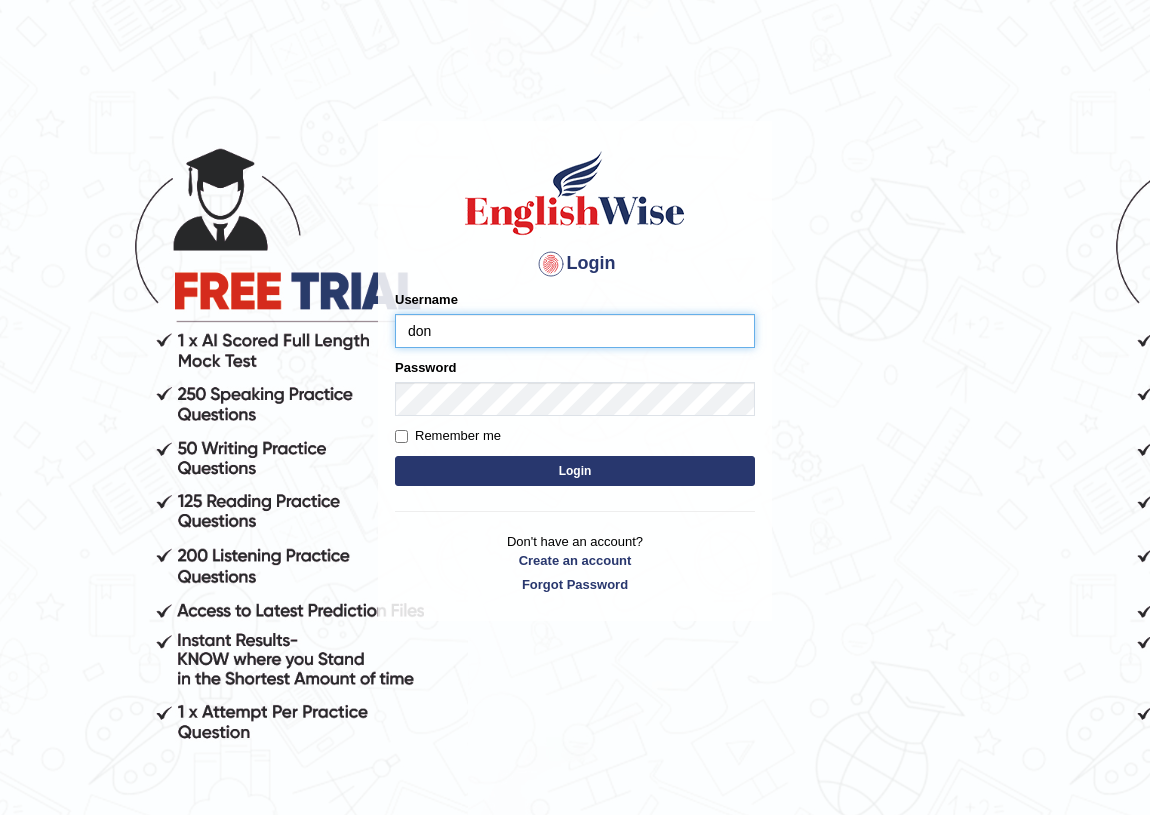 type on "donna_parammatta" 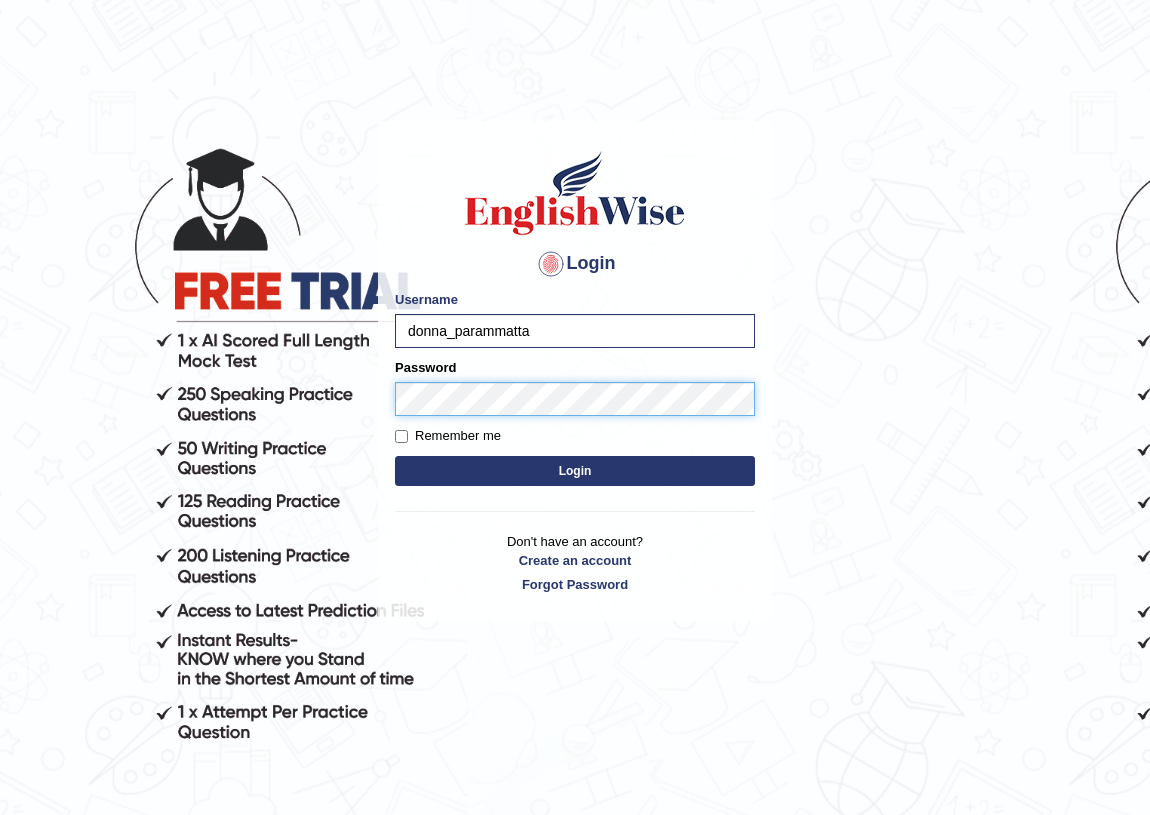 click on "Login" at bounding box center (575, 471) 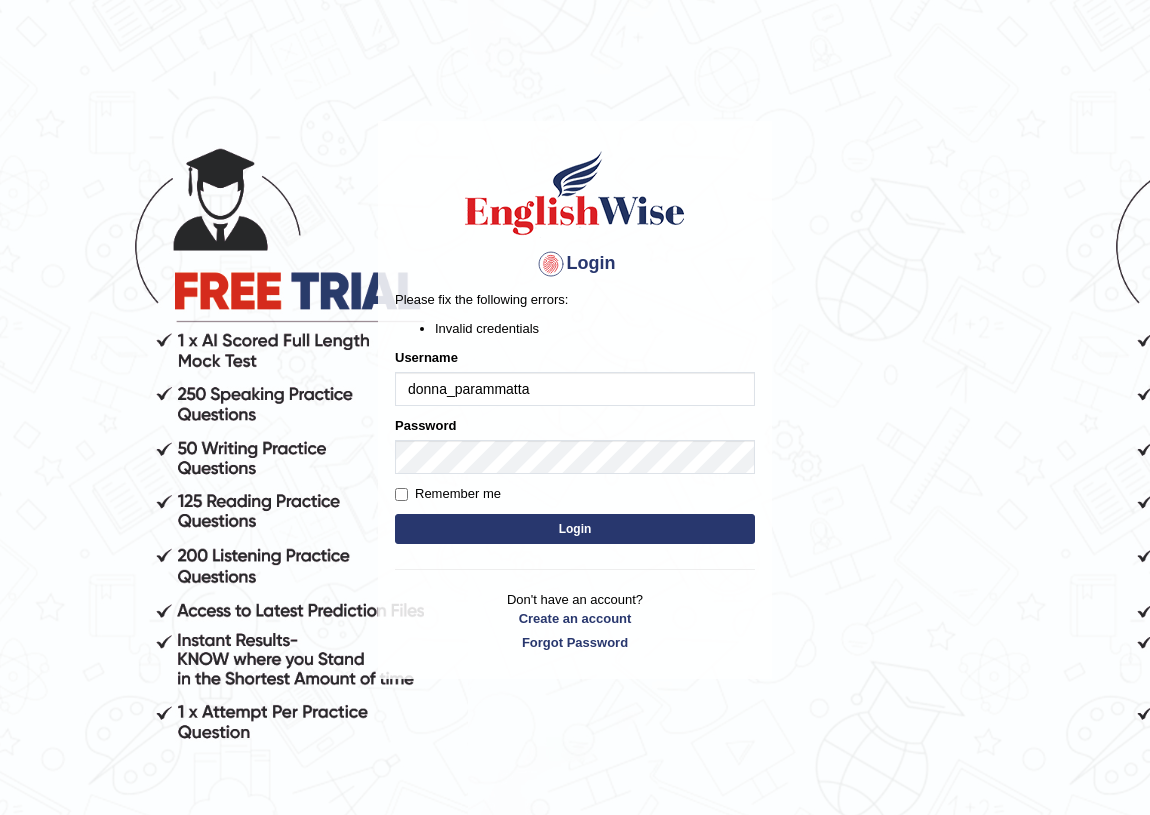 scroll, scrollTop: 0, scrollLeft: 0, axis: both 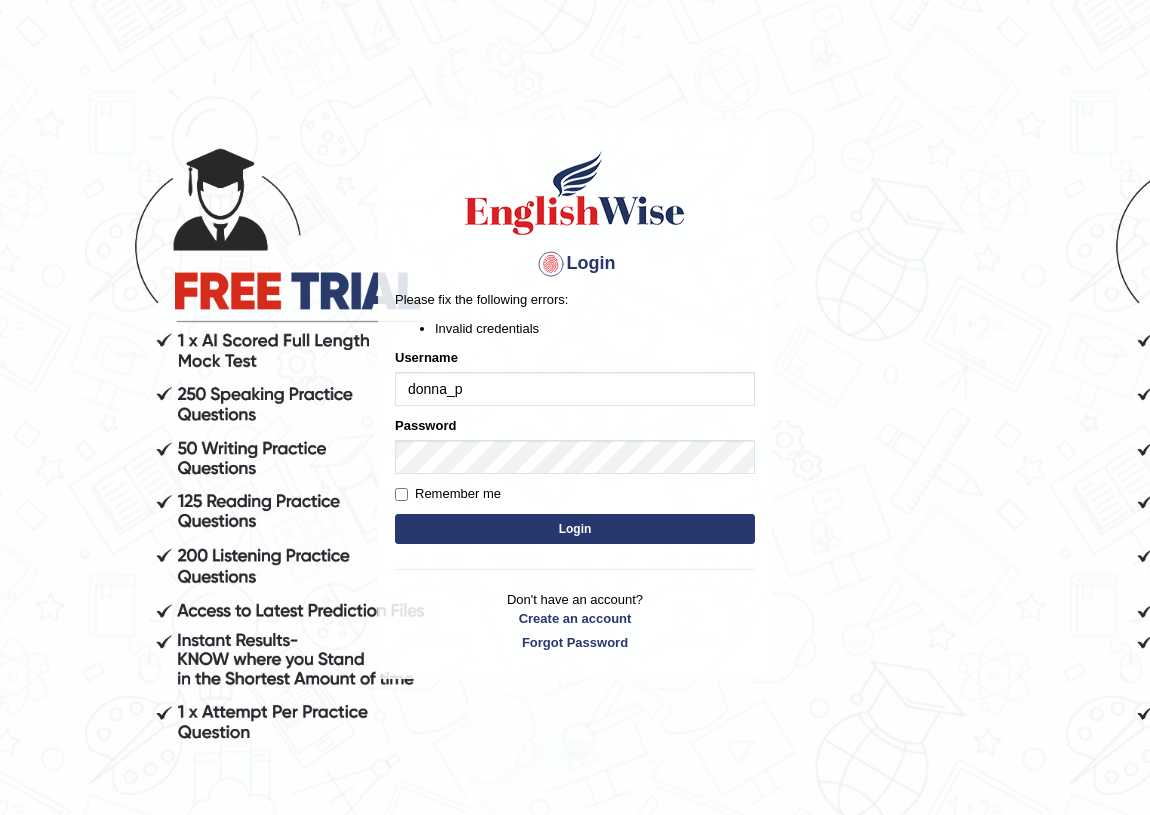 type on "donna_parramatta" 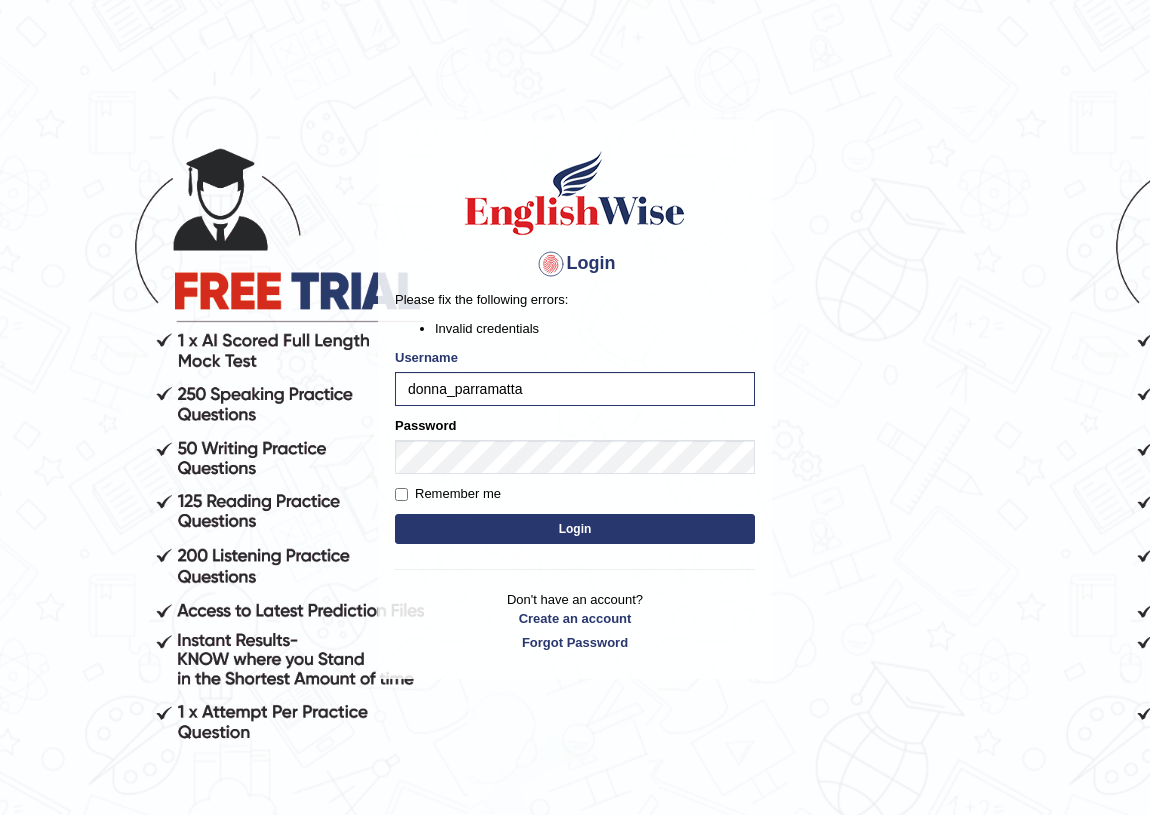 click on "Login" at bounding box center (575, 529) 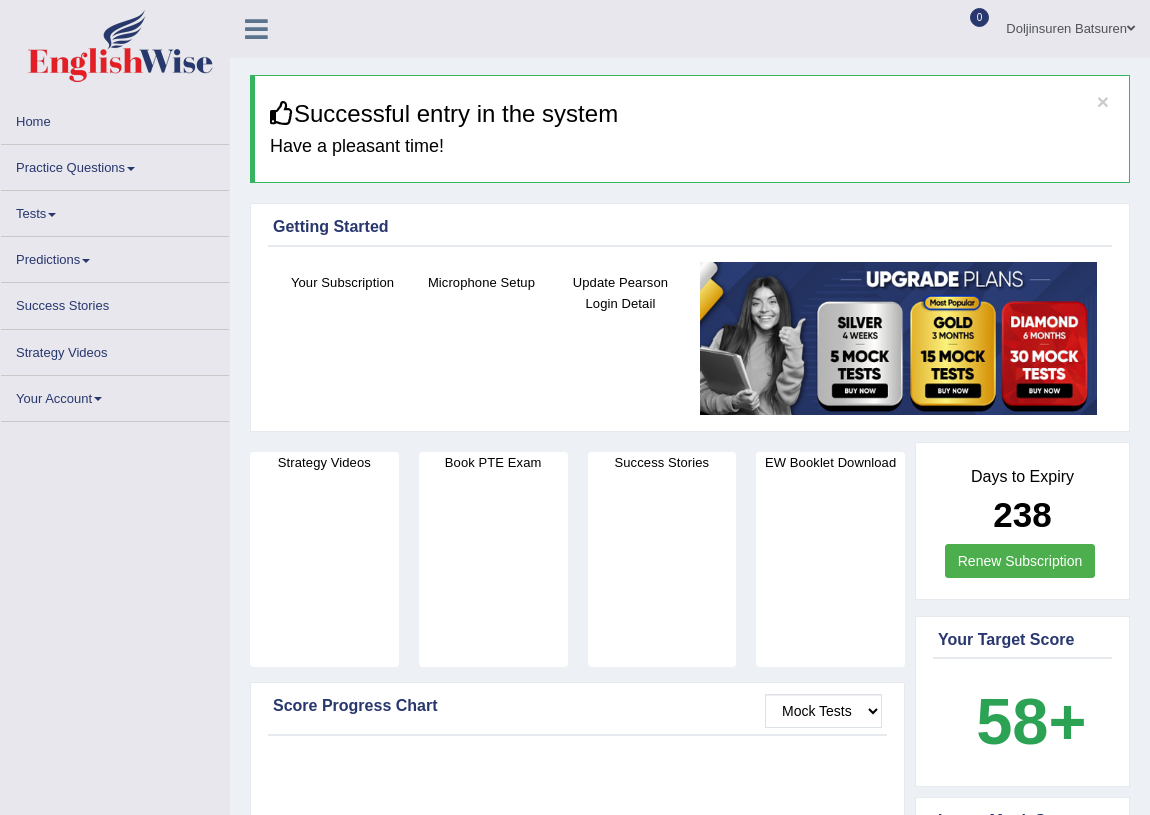 scroll, scrollTop: 0, scrollLeft: 0, axis: both 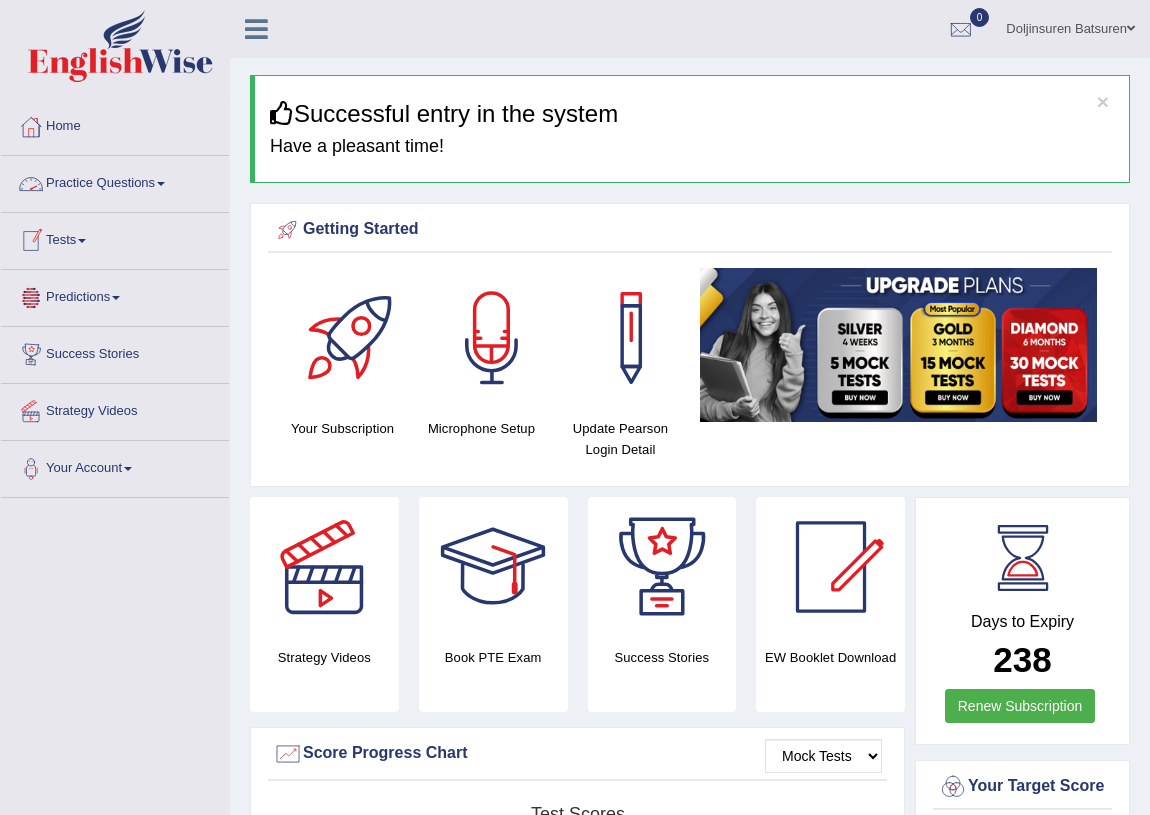 drag, startPoint x: 140, startPoint y: 186, endPoint x: 140, endPoint y: 199, distance: 13 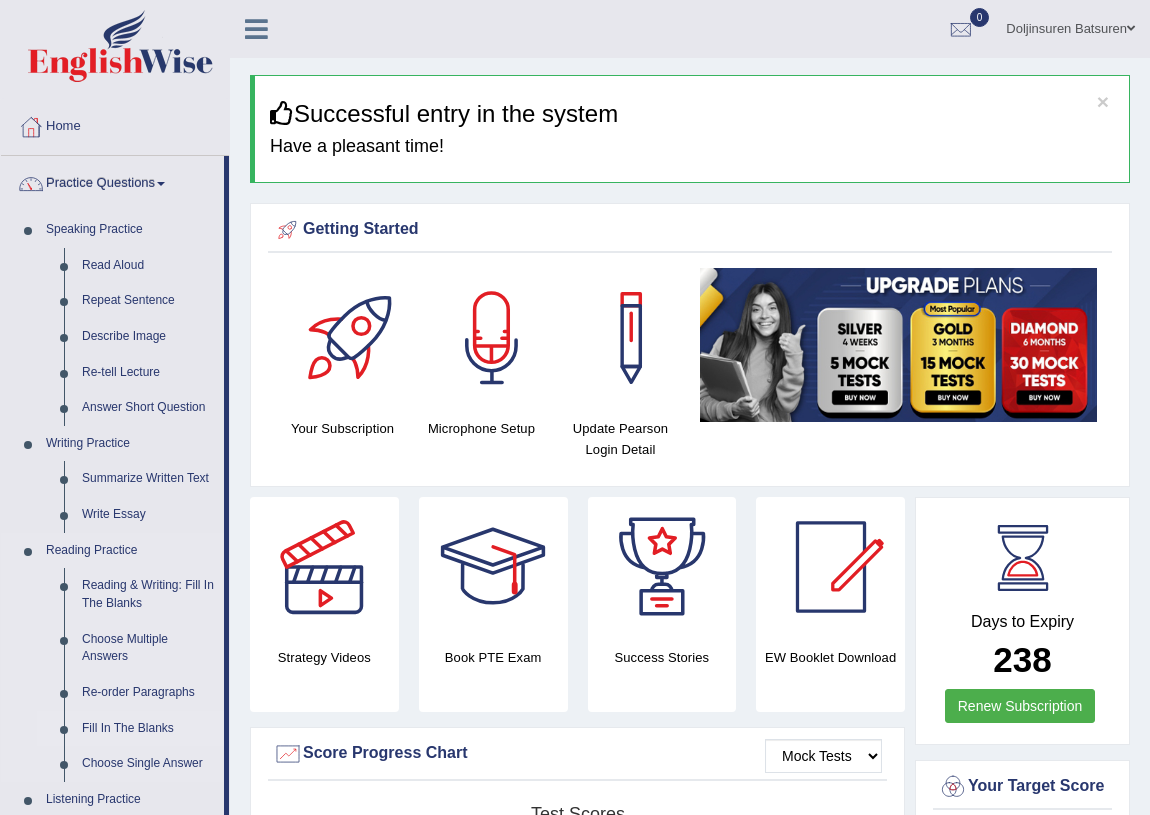 click on "Fill In The Blanks" at bounding box center (148, 729) 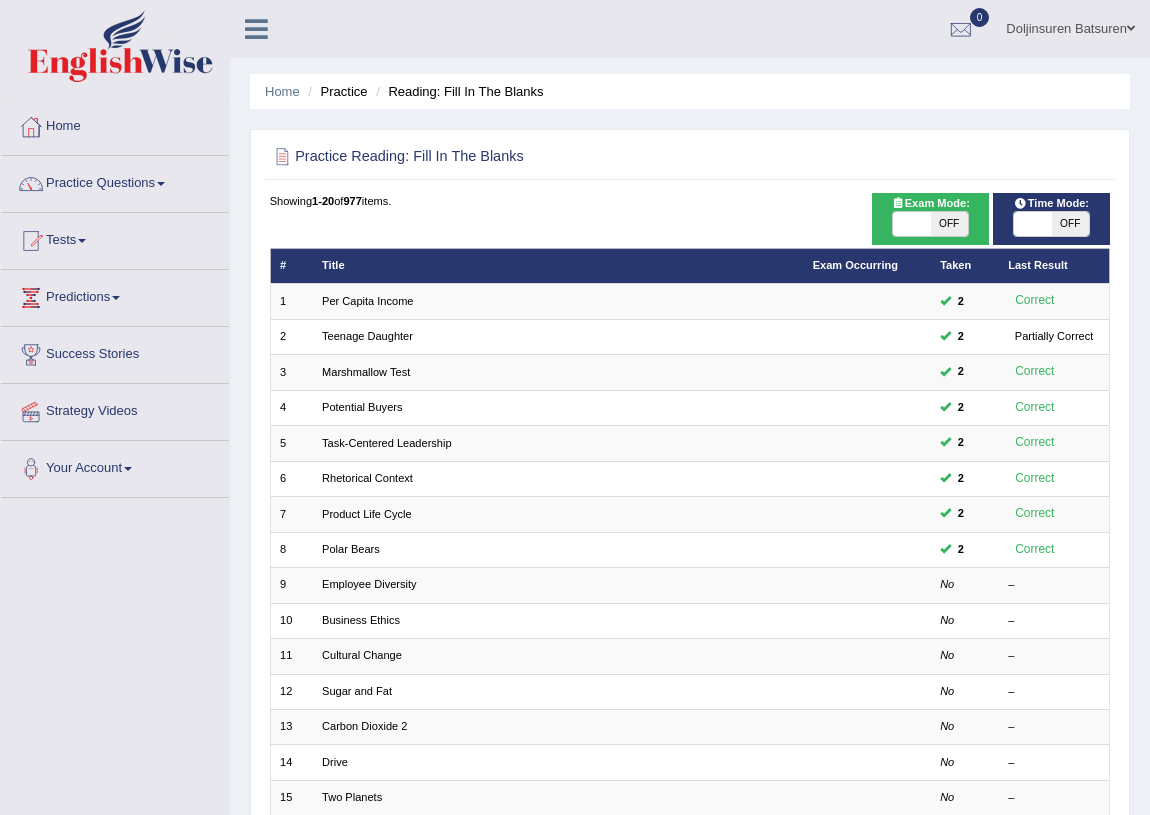 scroll, scrollTop: 0, scrollLeft: 0, axis: both 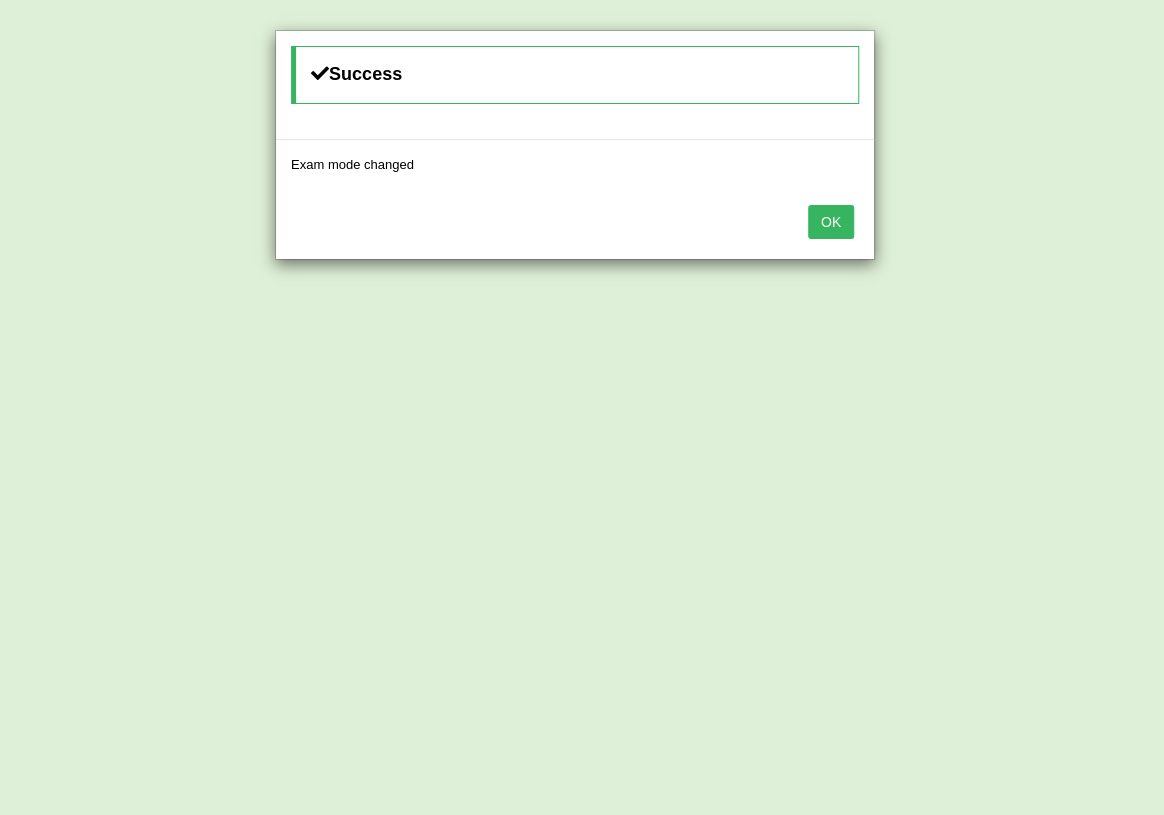 click on "OK" at bounding box center [831, 222] 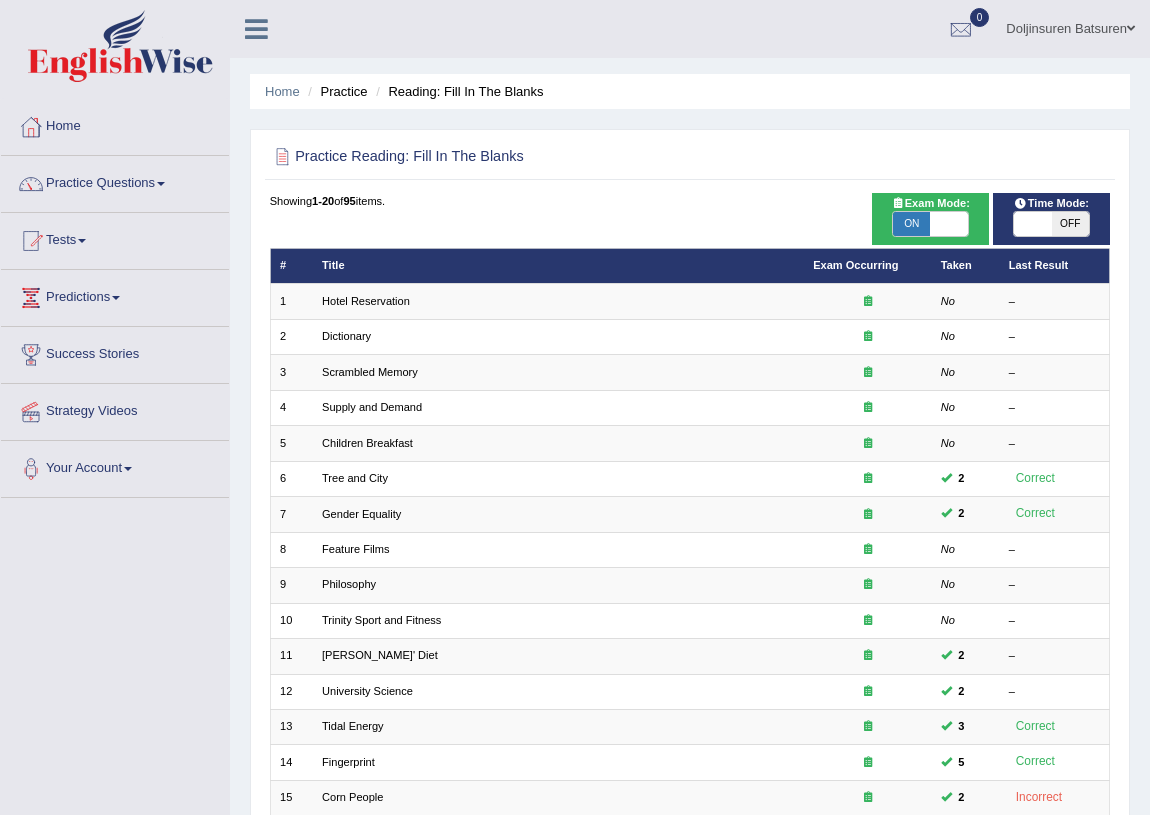 scroll, scrollTop: 0, scrollLeft: 0, axis: both 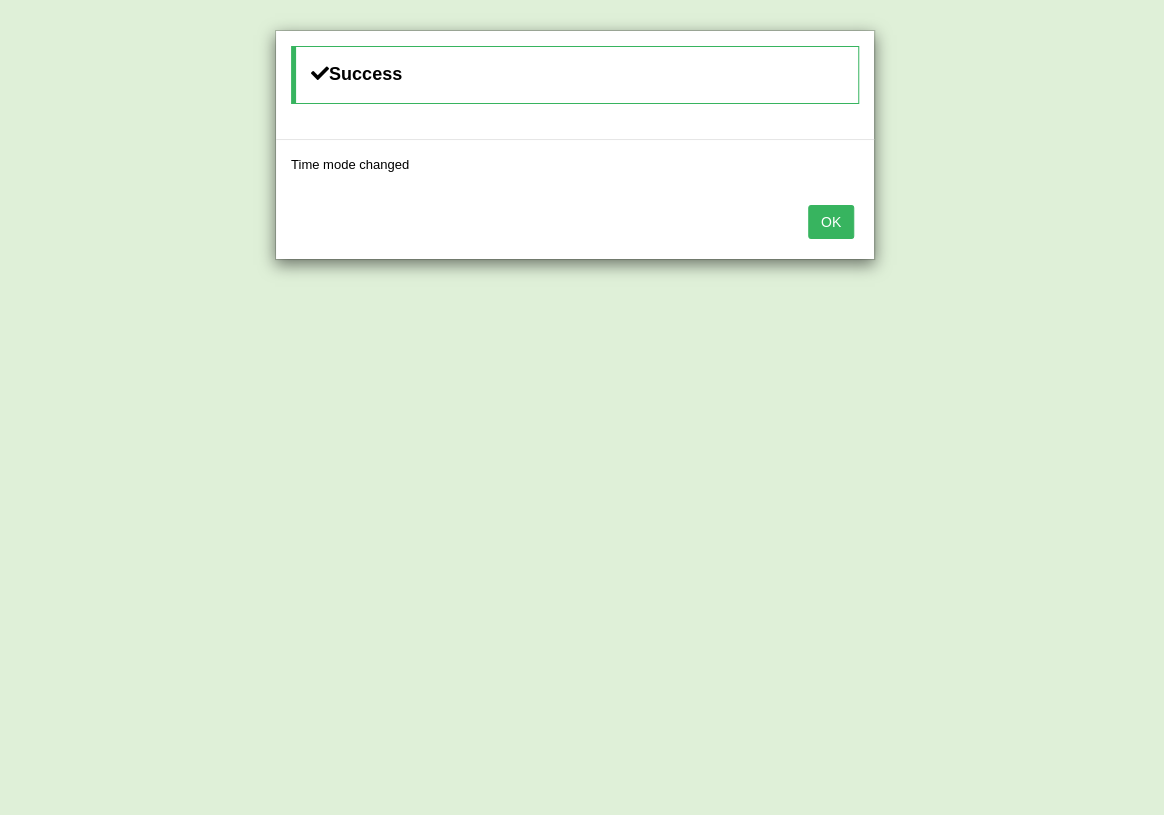 click on "OK" at bounding box center [831, 222] 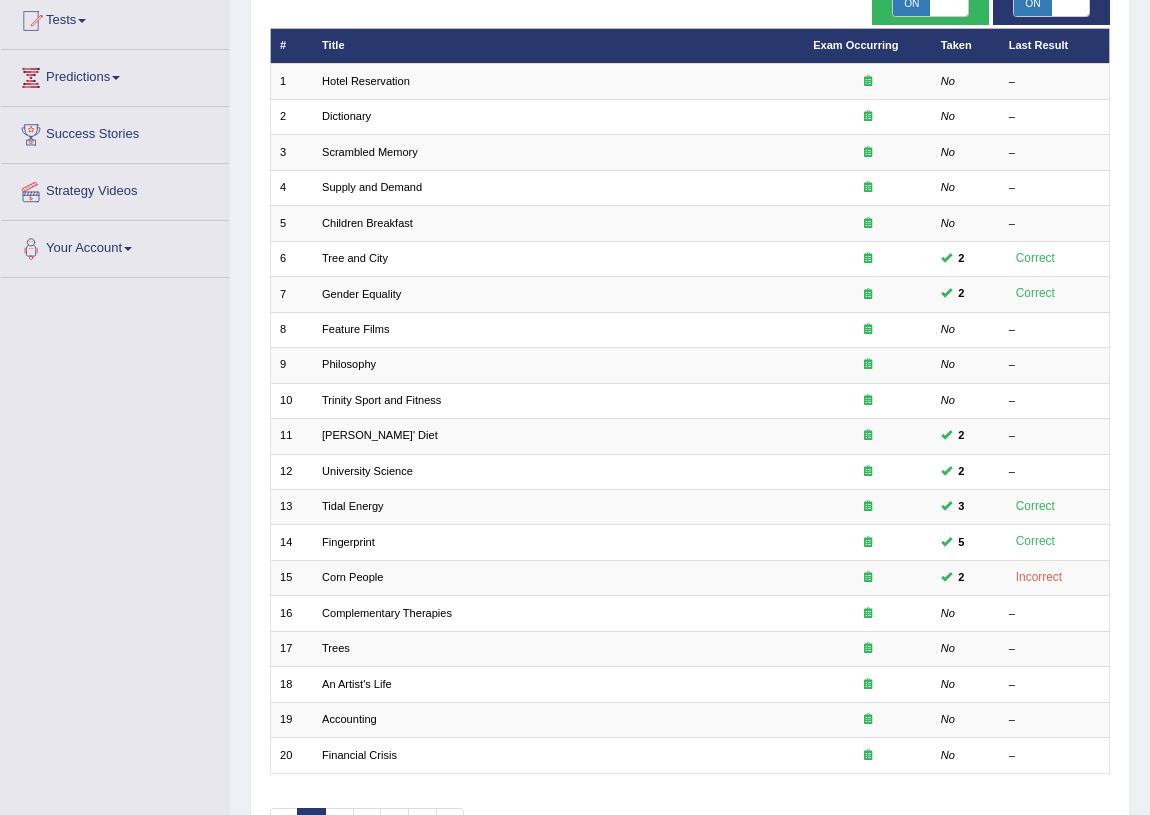 scroll, scrollTop: 338, scrollLeft: 0, axis: vertical 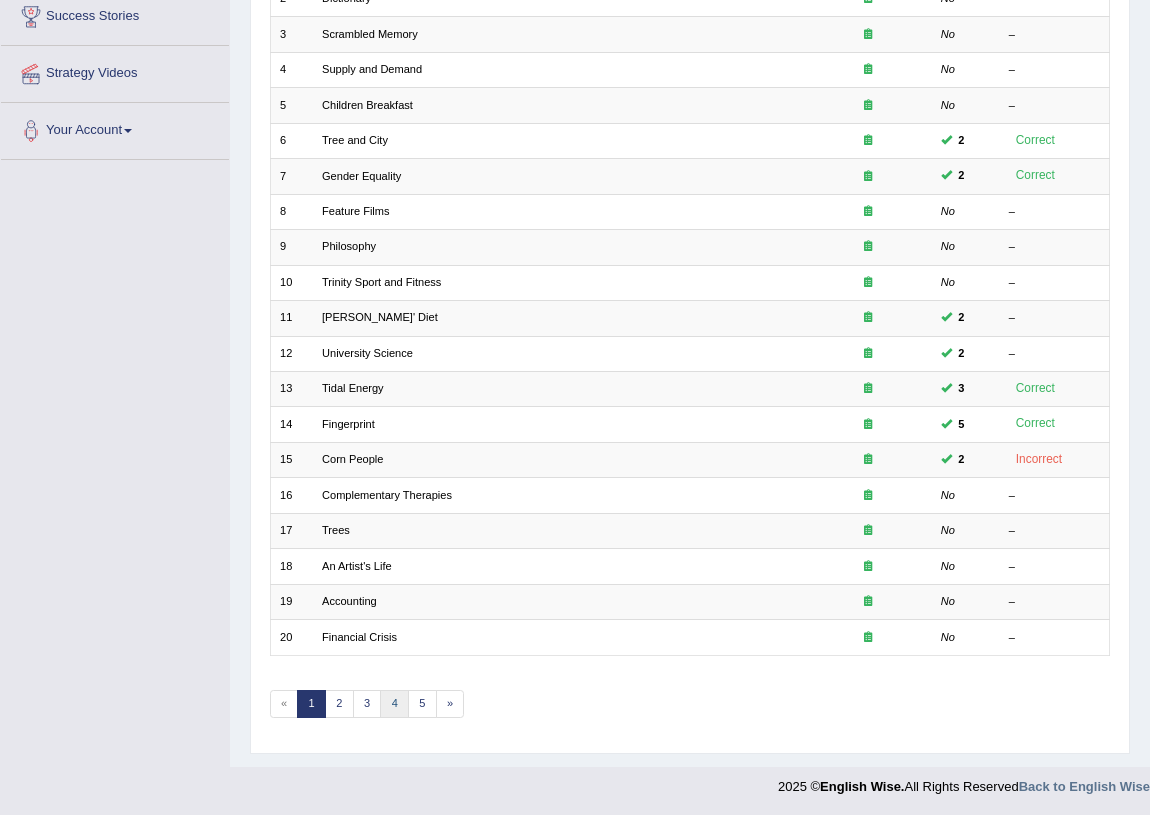 click on "4" at bounding box center [394, 704] 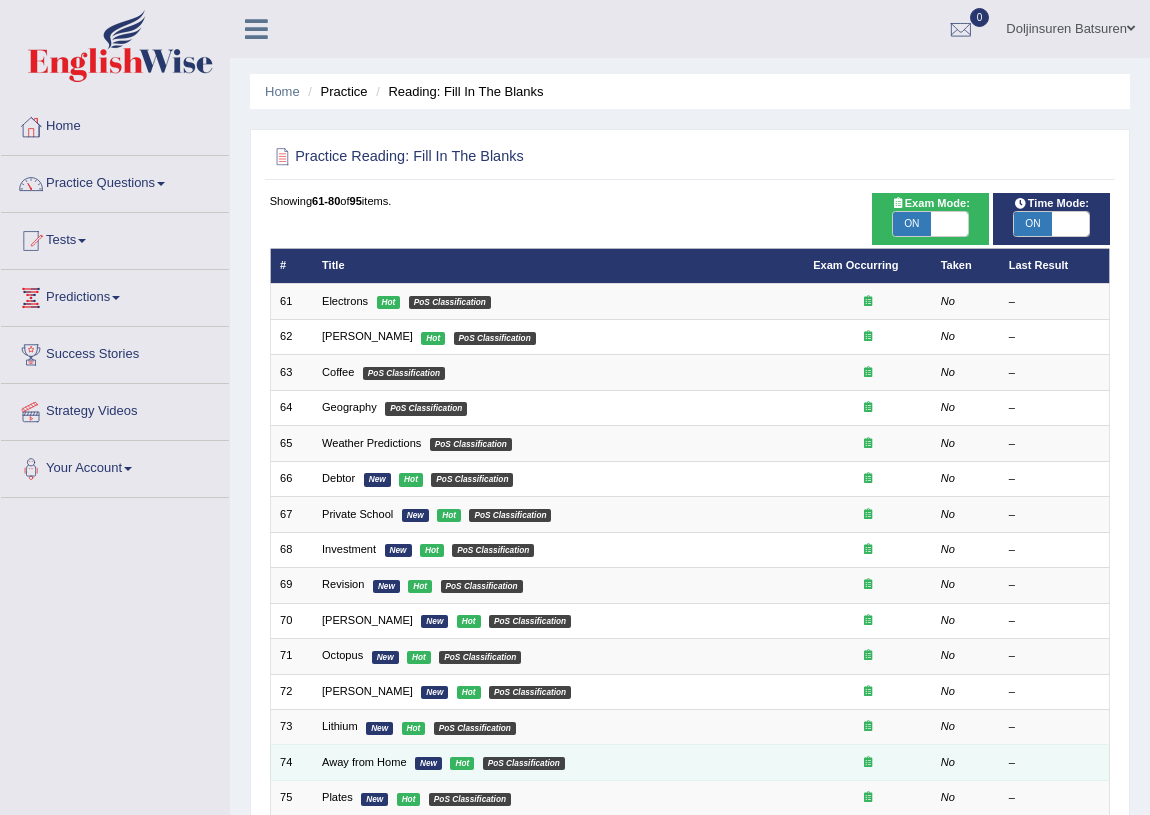 scroll, scrollTop: 97, scrollLeft: 0, axis: vertical 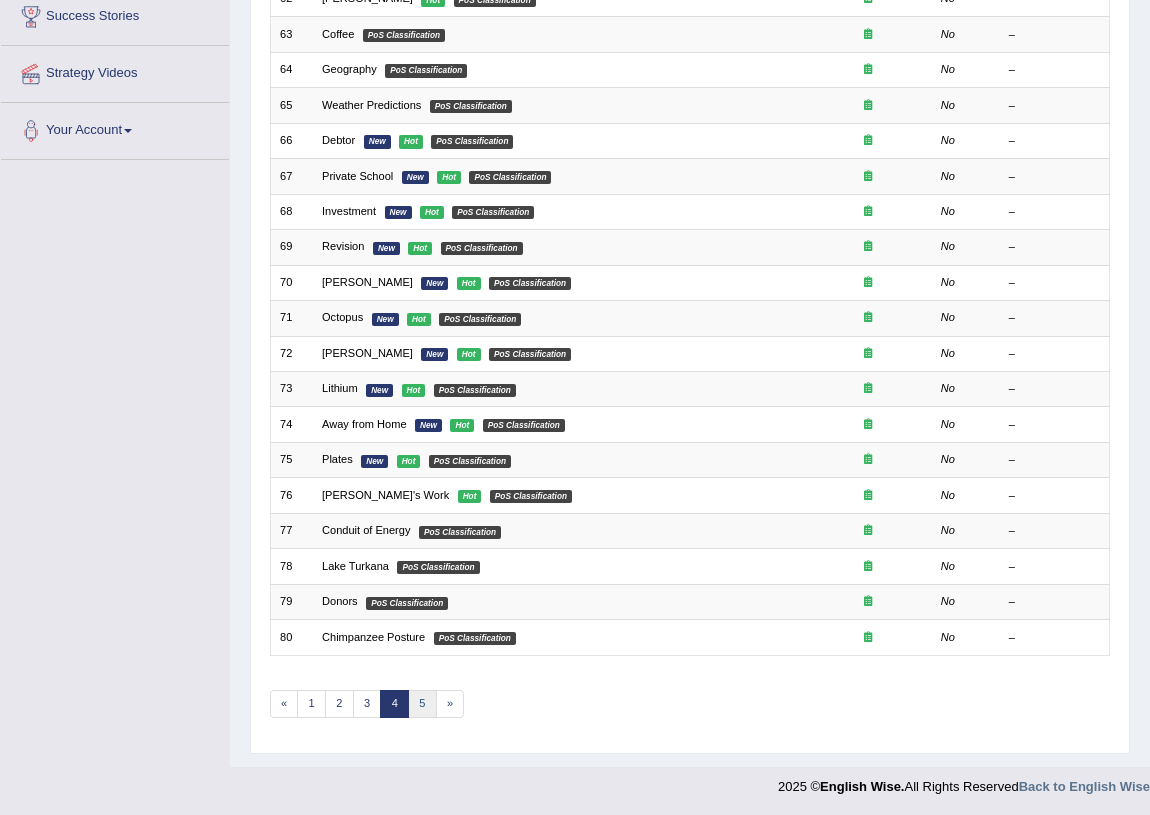 click on "5" at bounding box center [422, 704] 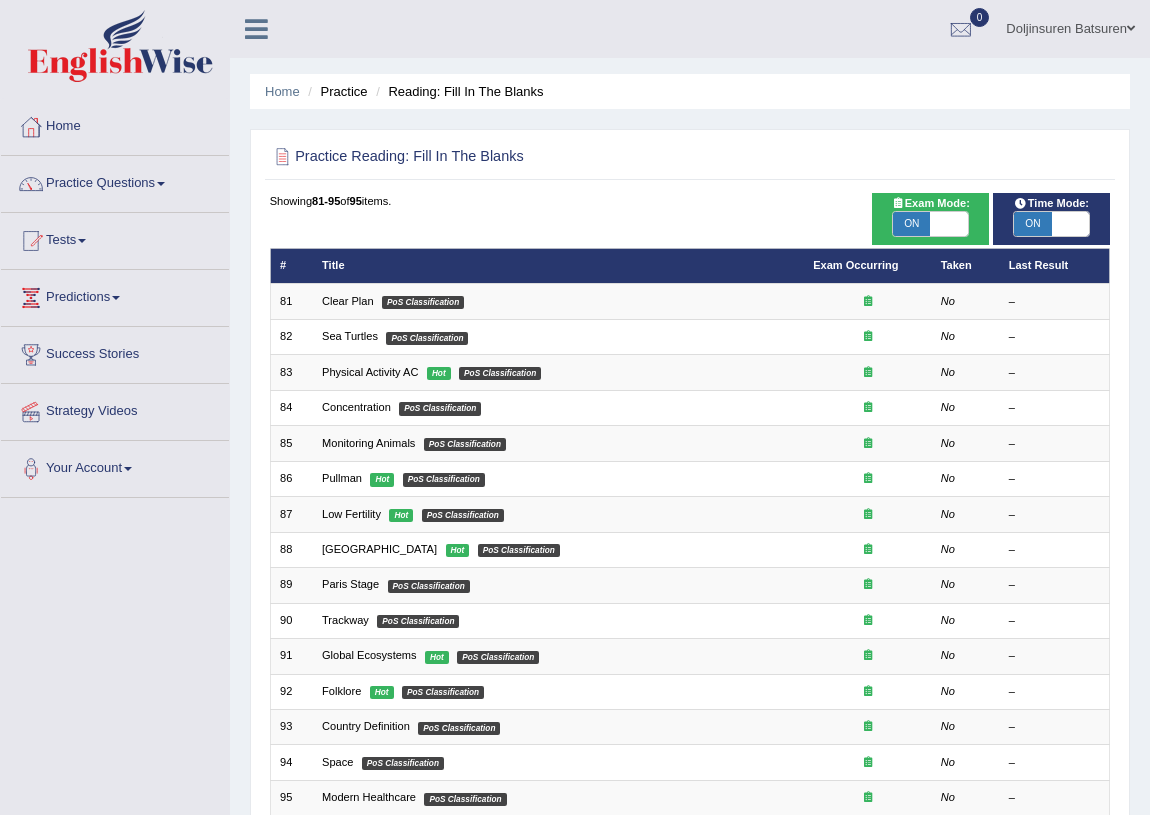 scroll, scrollTop: 0, scrollLeft: 0, axis: both 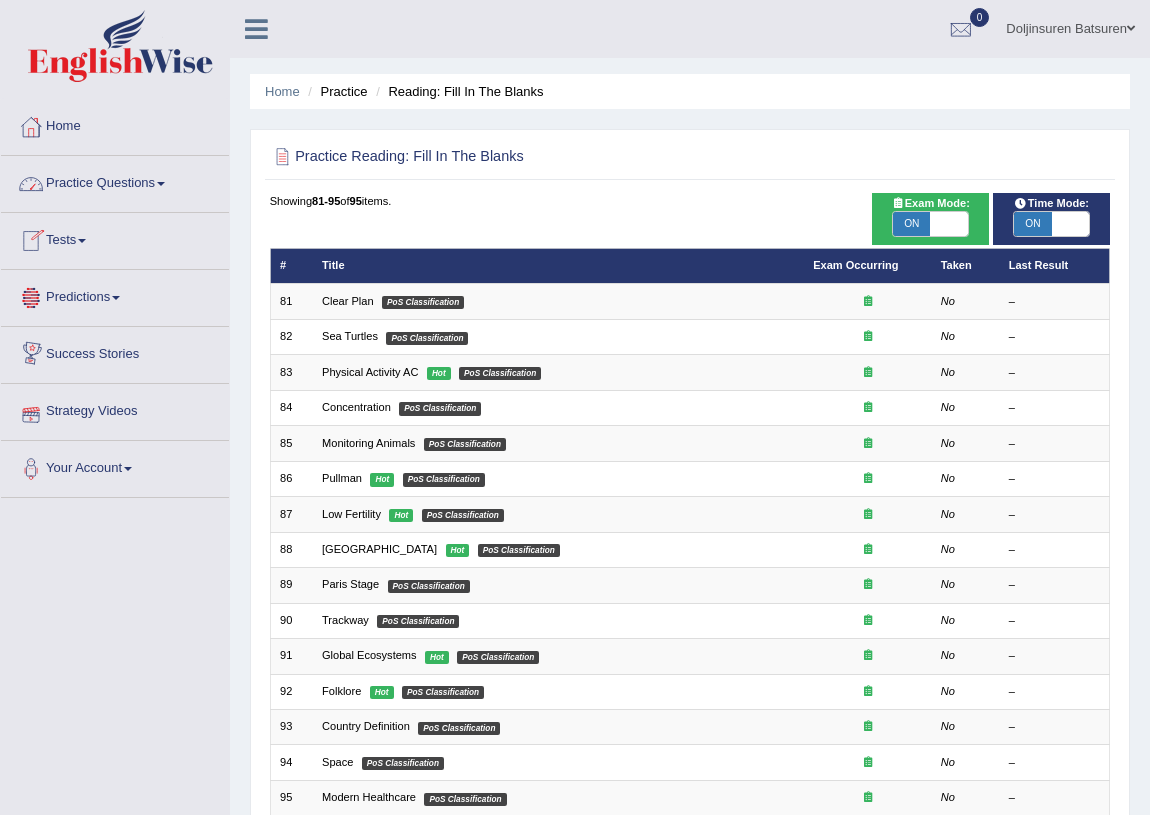 click on "Tests" at bounding box center [115, 238] 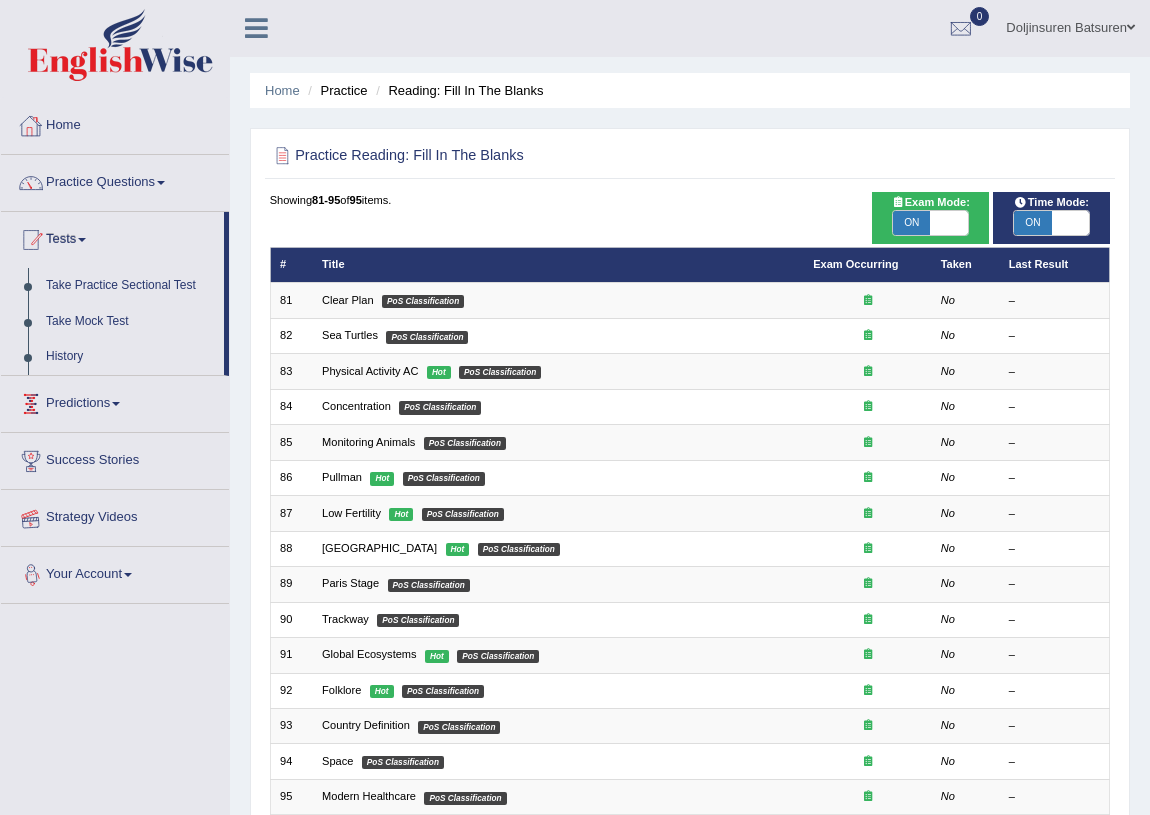 scroll, scrollTop: 0, scrollLeft: 0, axis: both 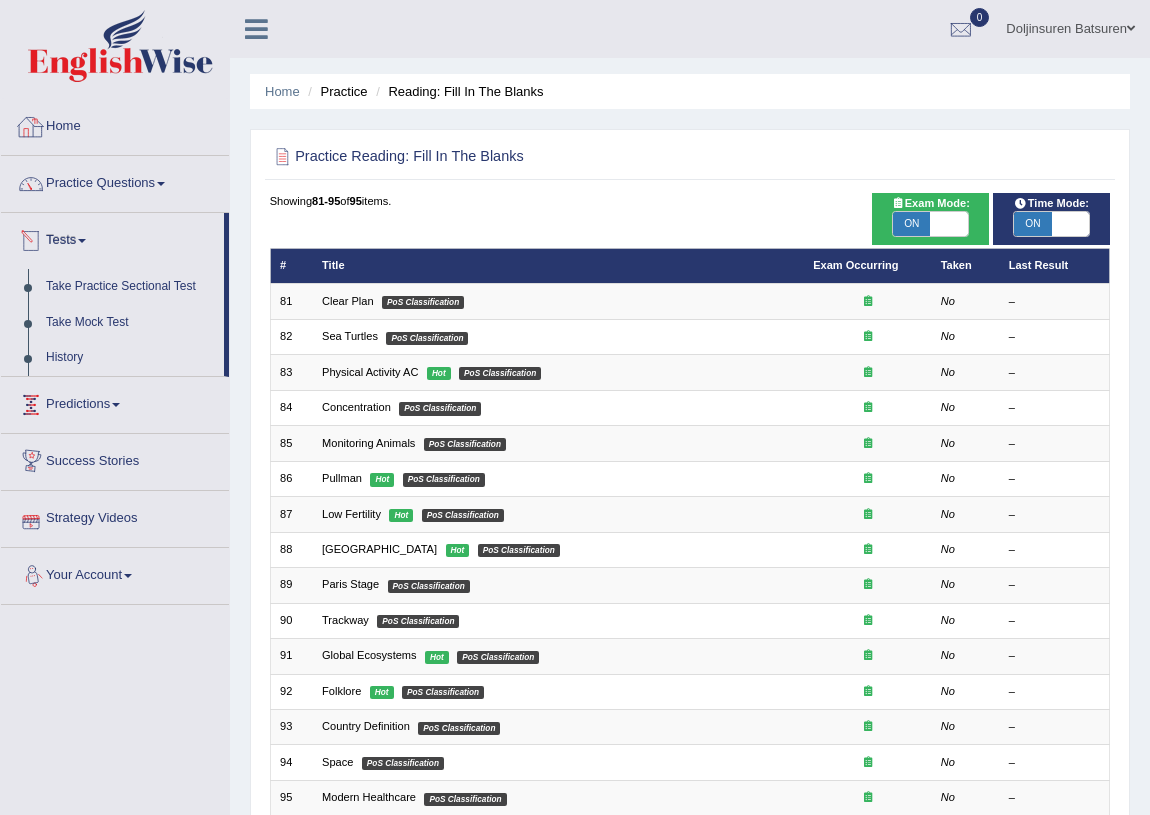 click at bounding box center (31, 127) 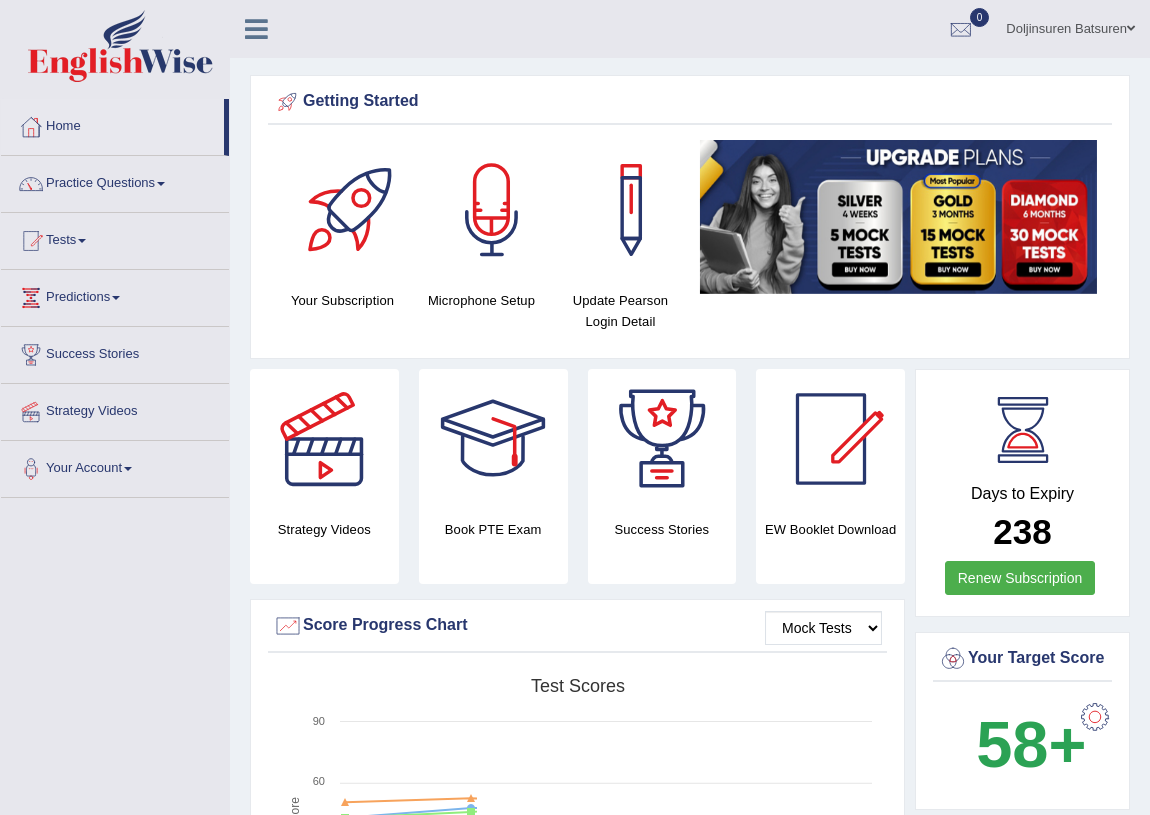scroll, scrollTop: 1795, scrollLeft: 0, axis: vertical 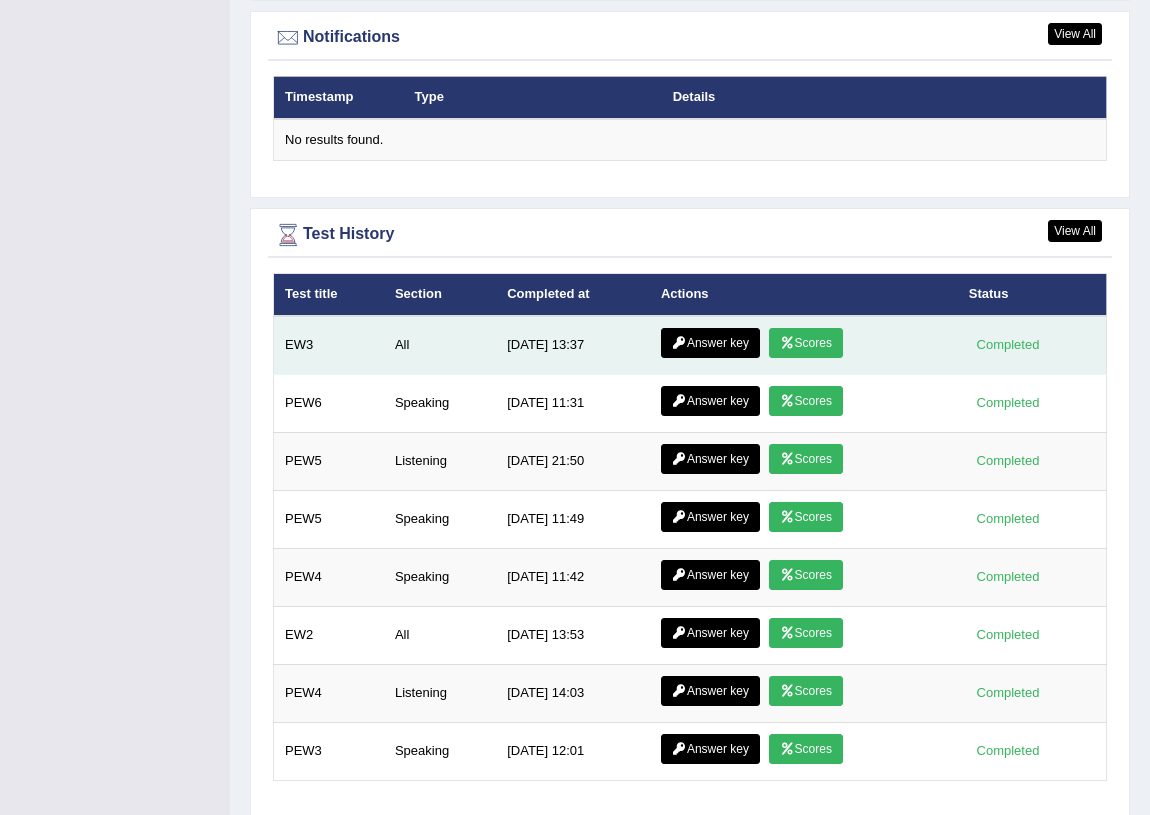 click on "Scores" at bounding box center [806, 343] 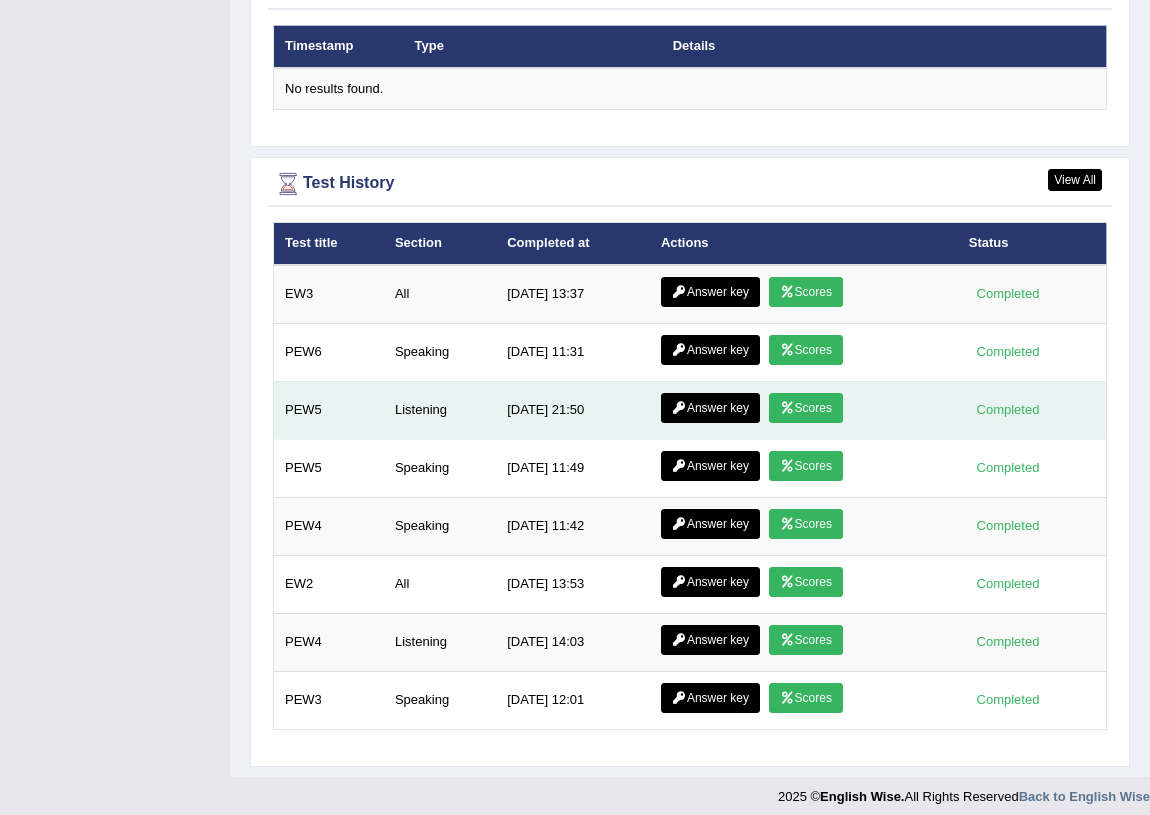 scroll, scrollTop: 2420, scrollLeft: 0, axis: vertical 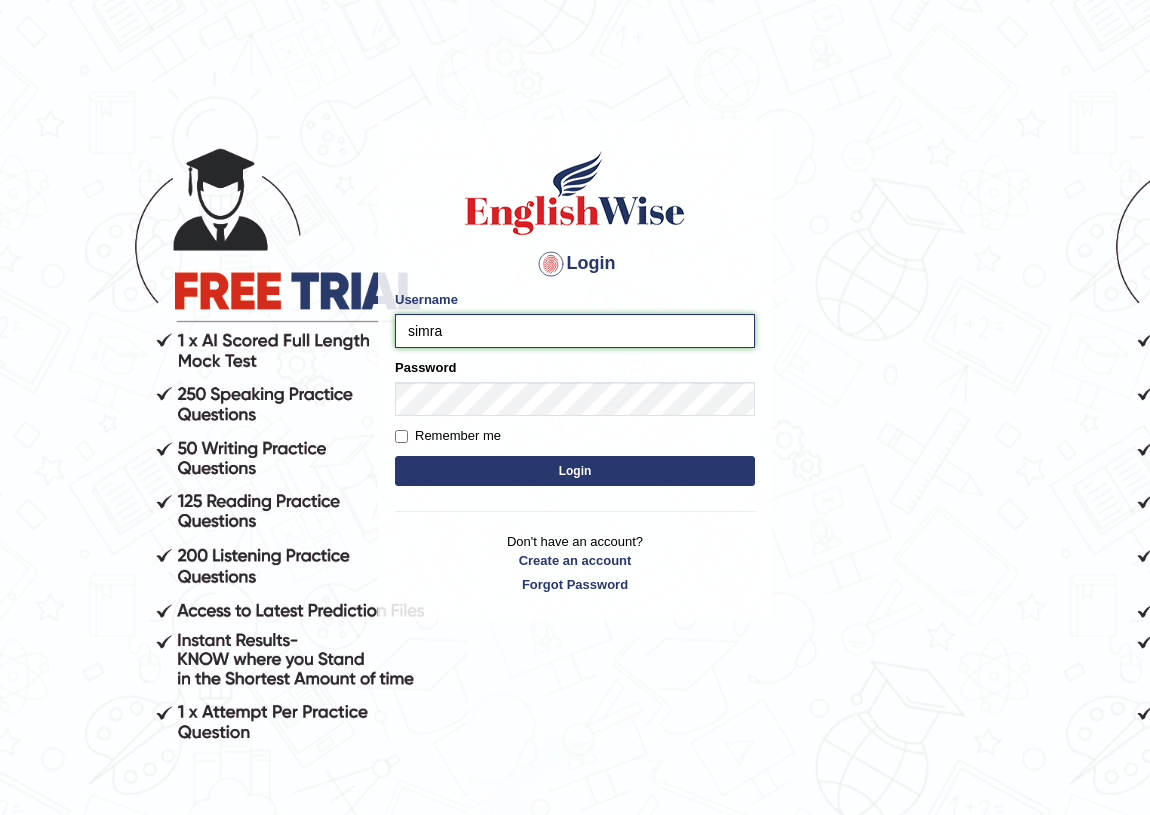 type on "simrankhoju_parramatta" 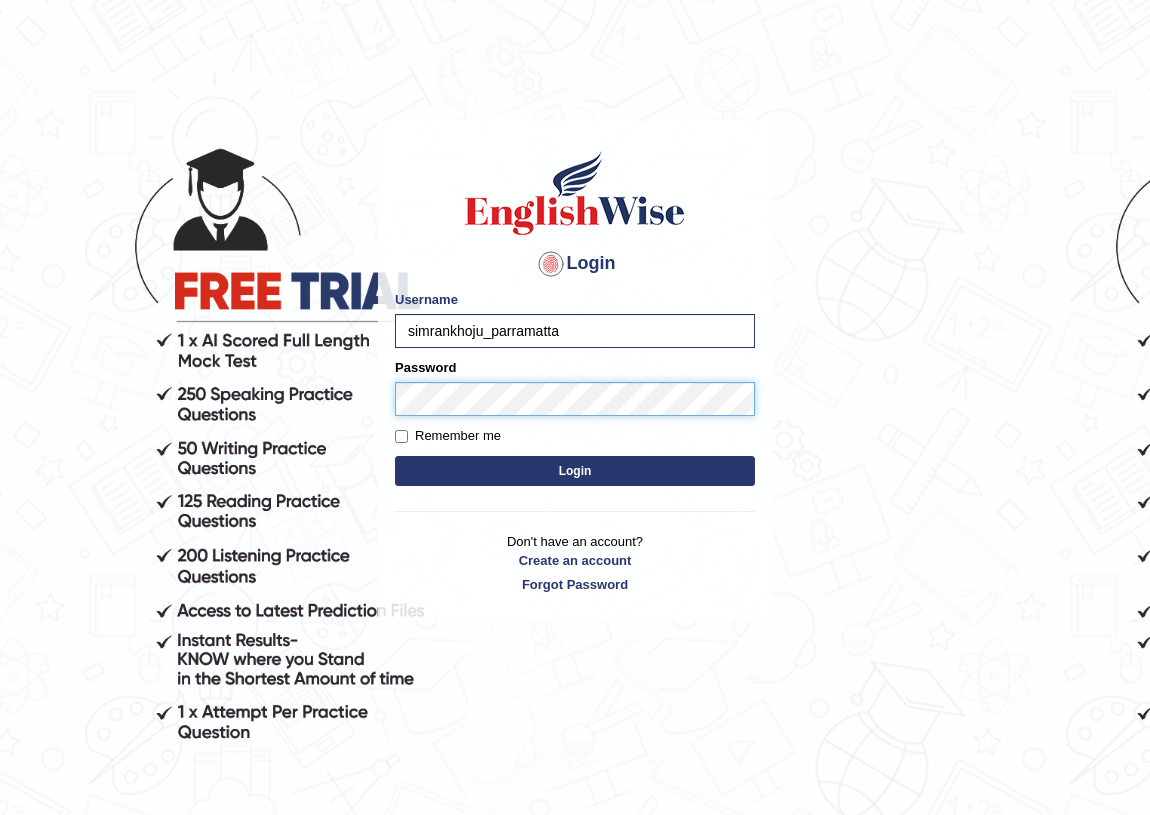 click on "Login" at bounding box center [575, 471] 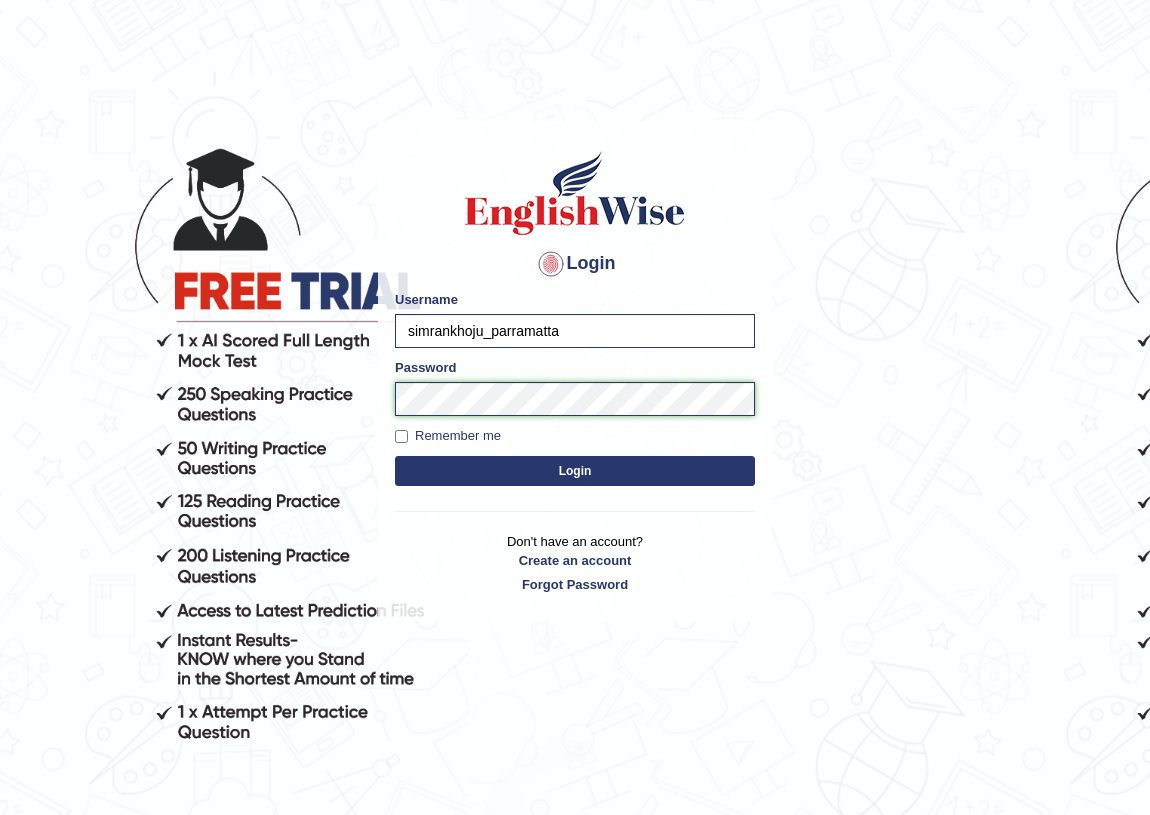 click on "Login" at bounding box center [575, 471] 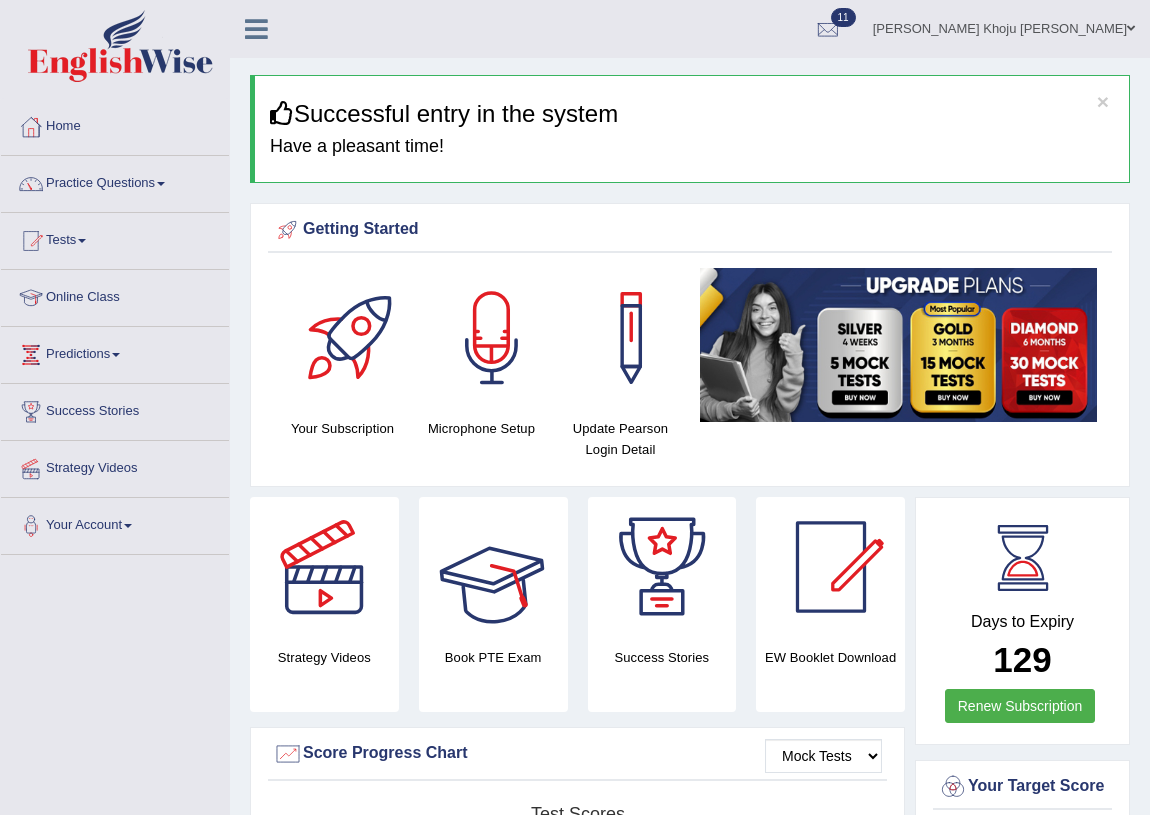 scroll, scrollTop: 0, scrollLeft: 0, axis: both 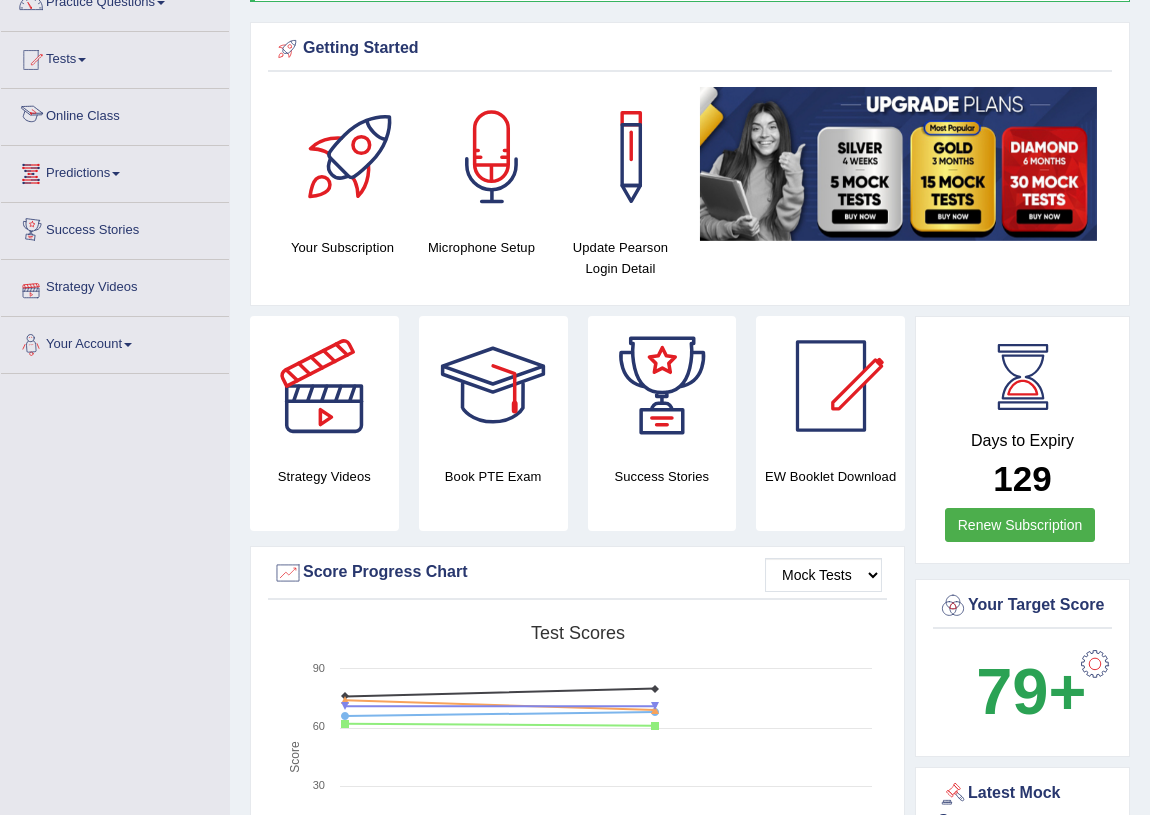 click on "Online Class" at bounding box center [115, 114] 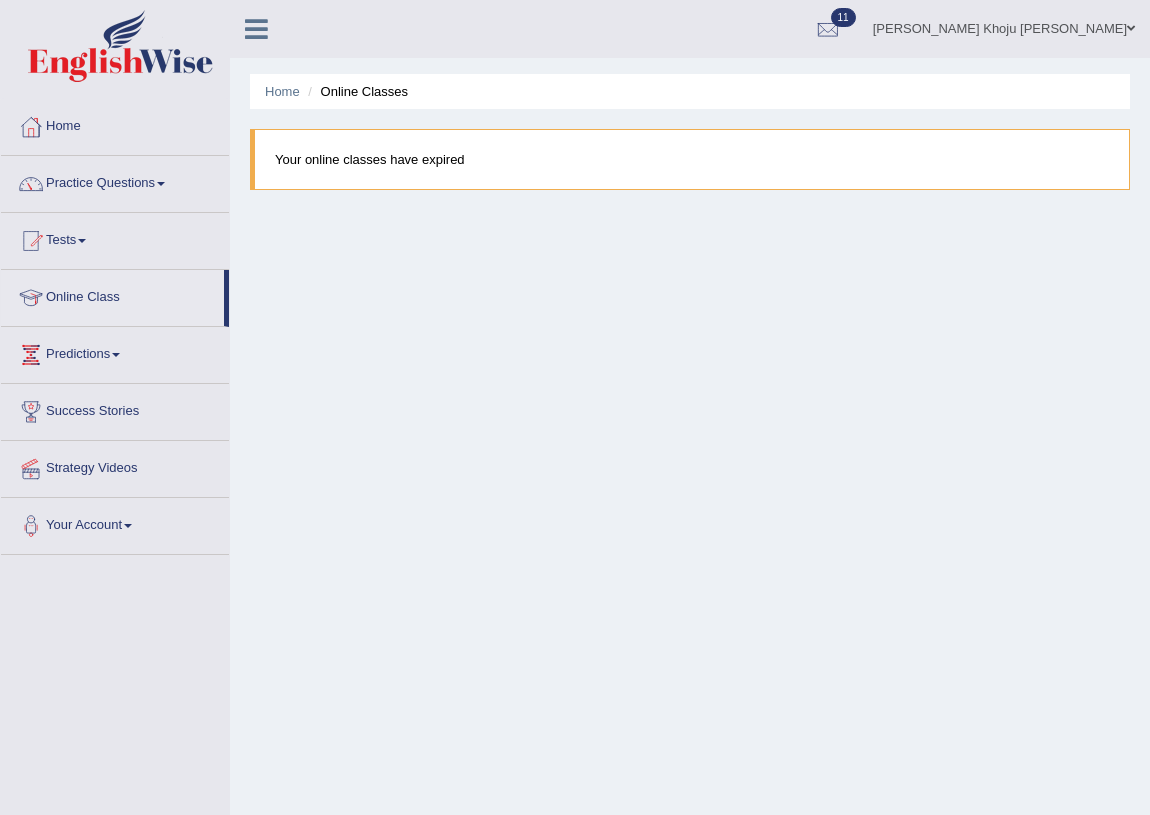 scroll, scrollTop: 0, scrollLeft: 0, axis: both 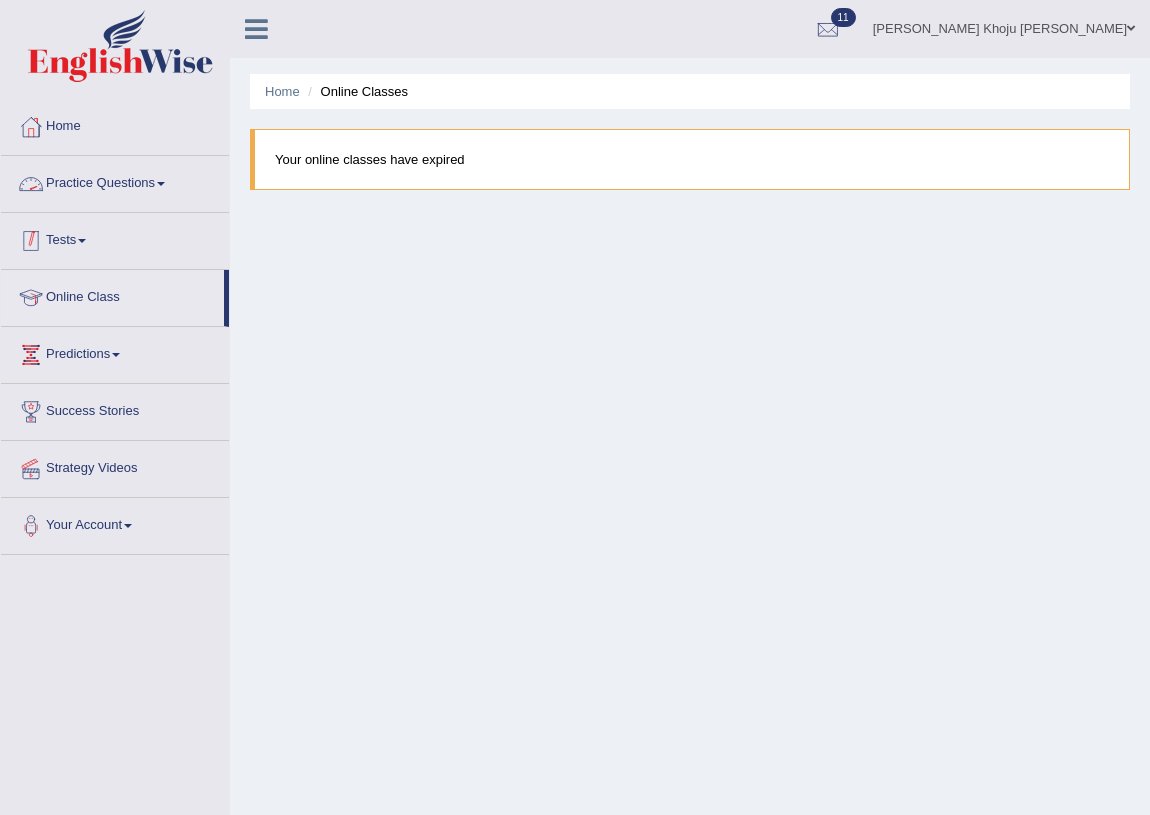 click on "Tests" at bounding box center [115, 238] 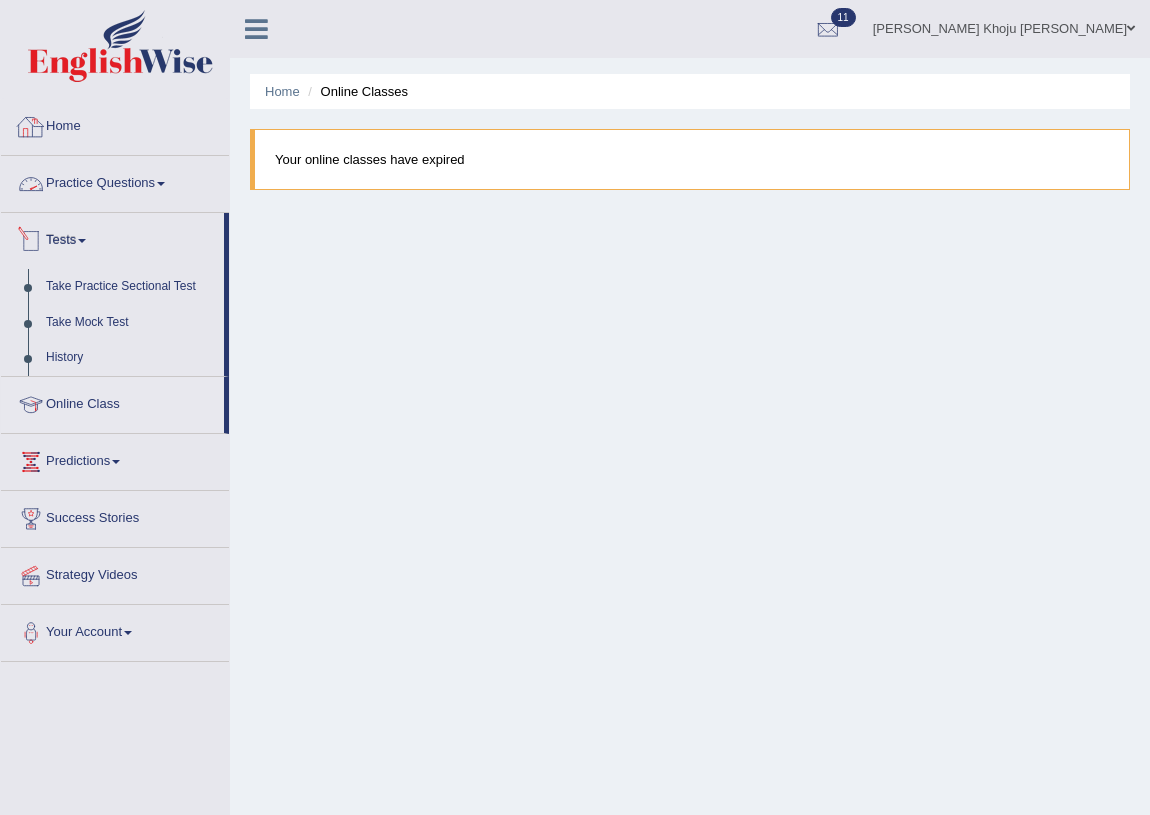 click on "Practice Questions" at bounding box center (115, 181) 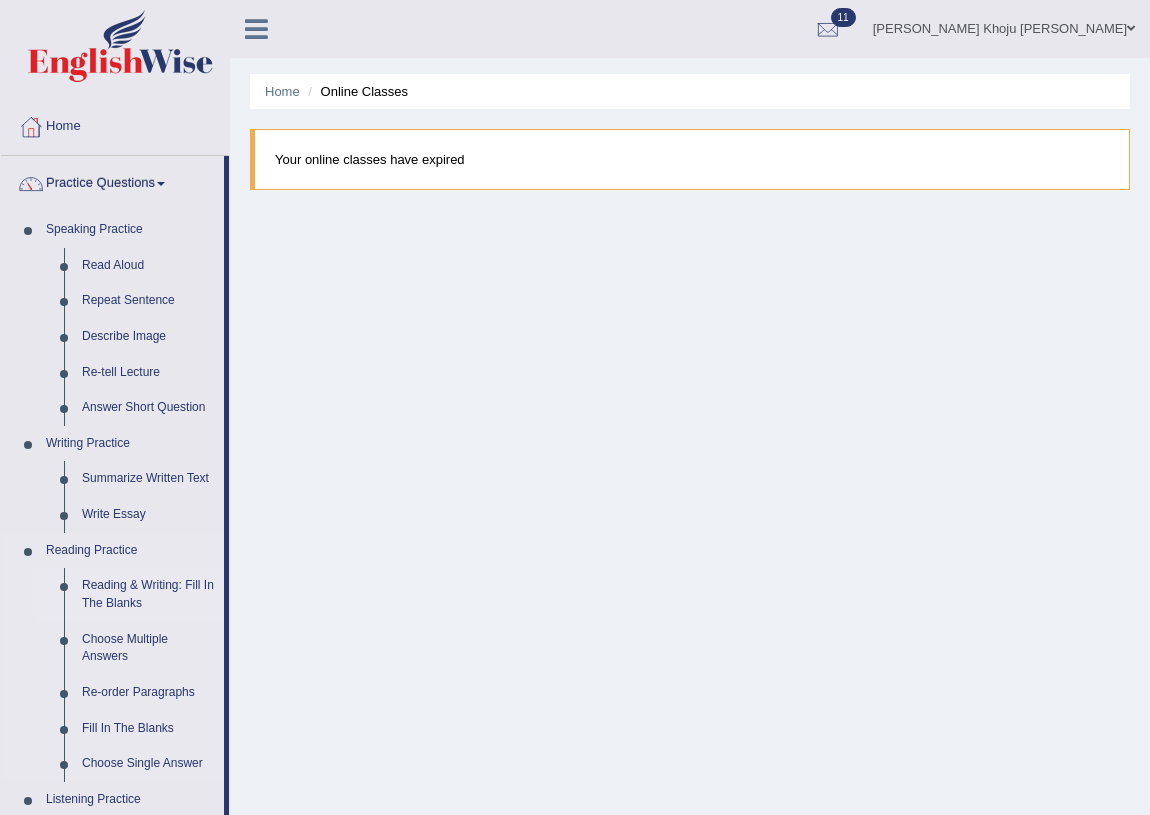 scroll, scrollTop: 90, scrollLeft: 0, axis: vertical 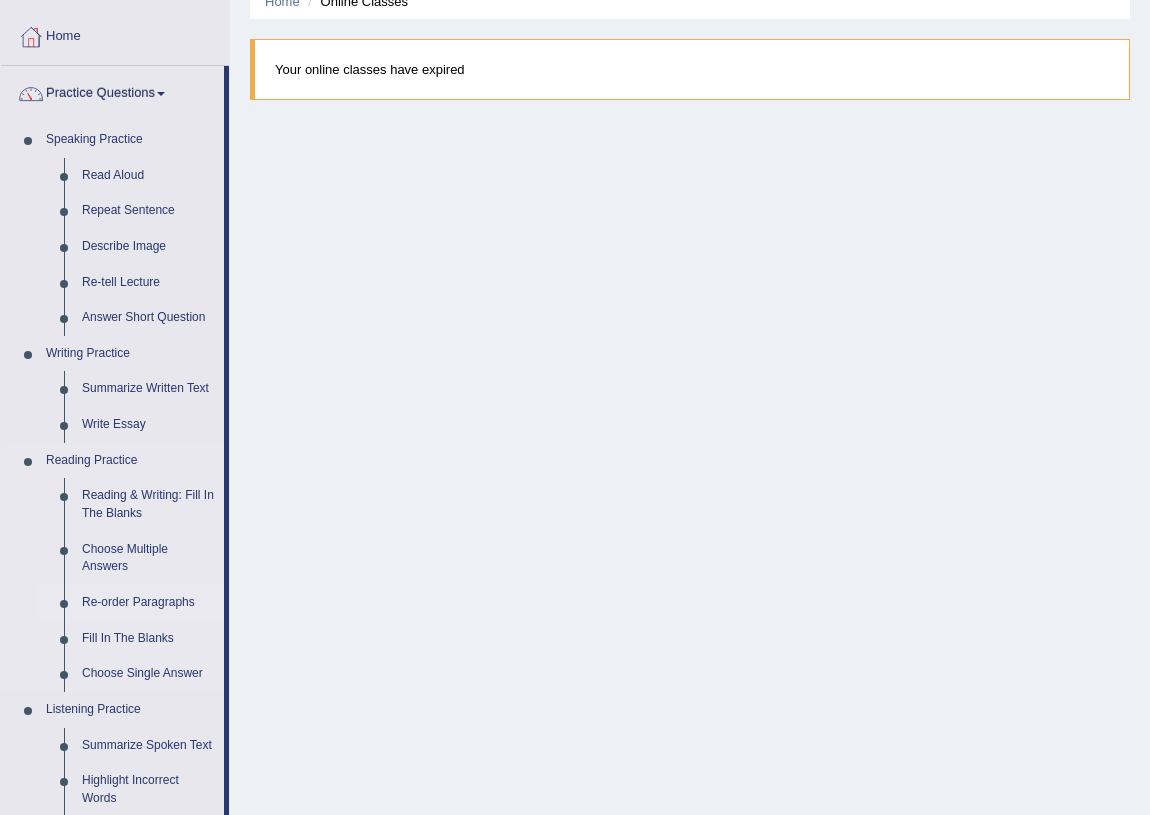 click on "Re-order Paragraphs" at bounding box center [148, 603] 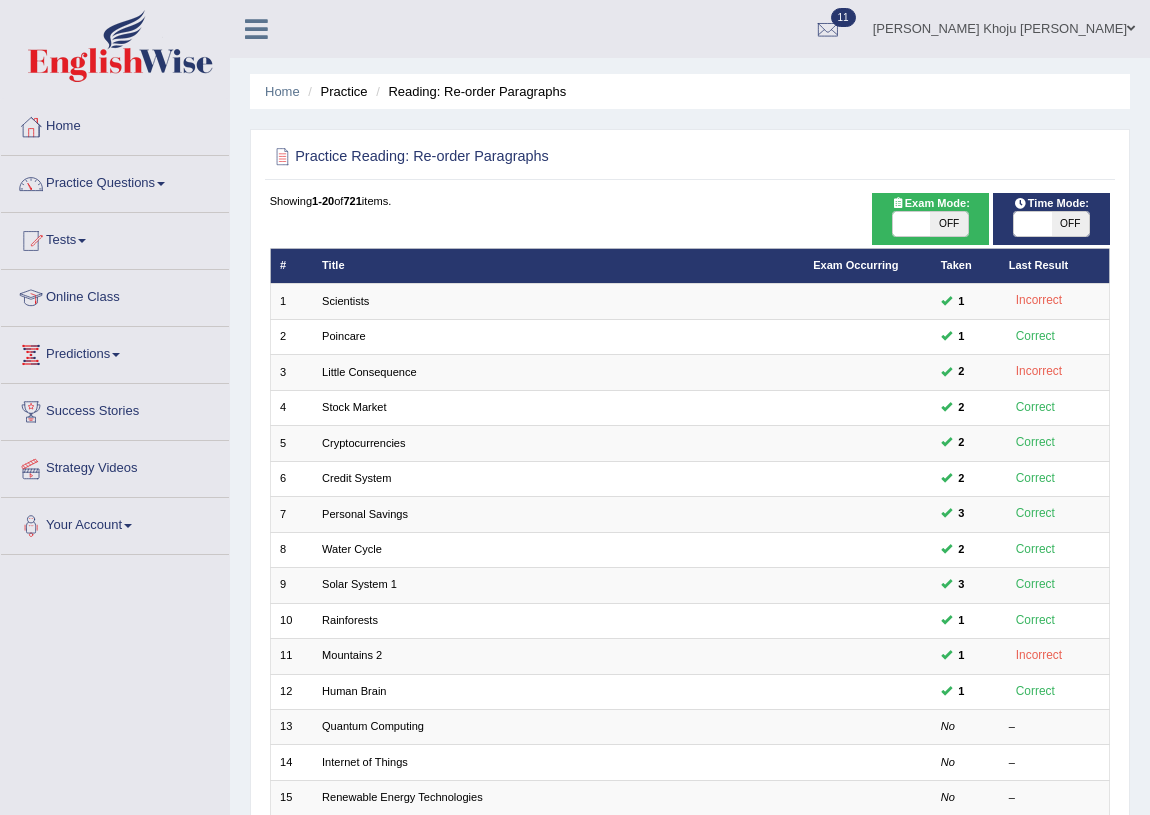 scroll, scrollTop: 0, scrollLeft: 0, axis: both 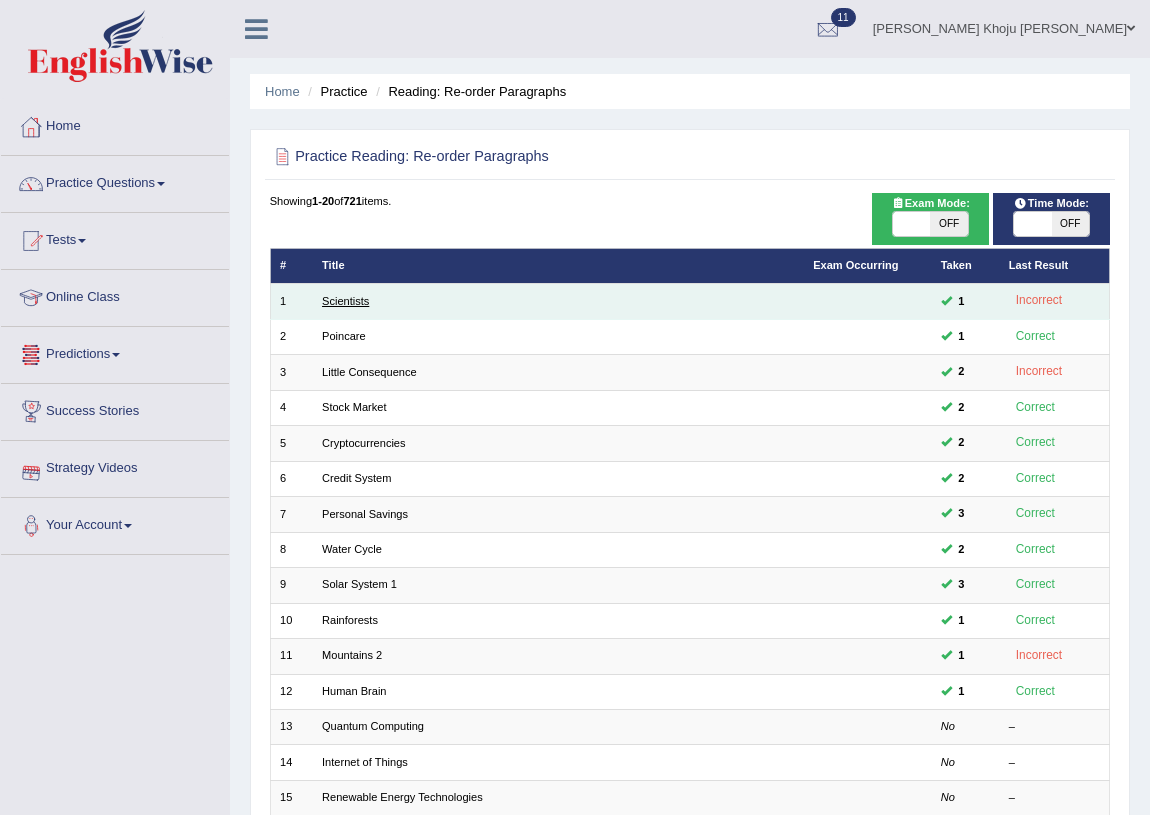 click on "Scientists" at bounding box center (345, 301) 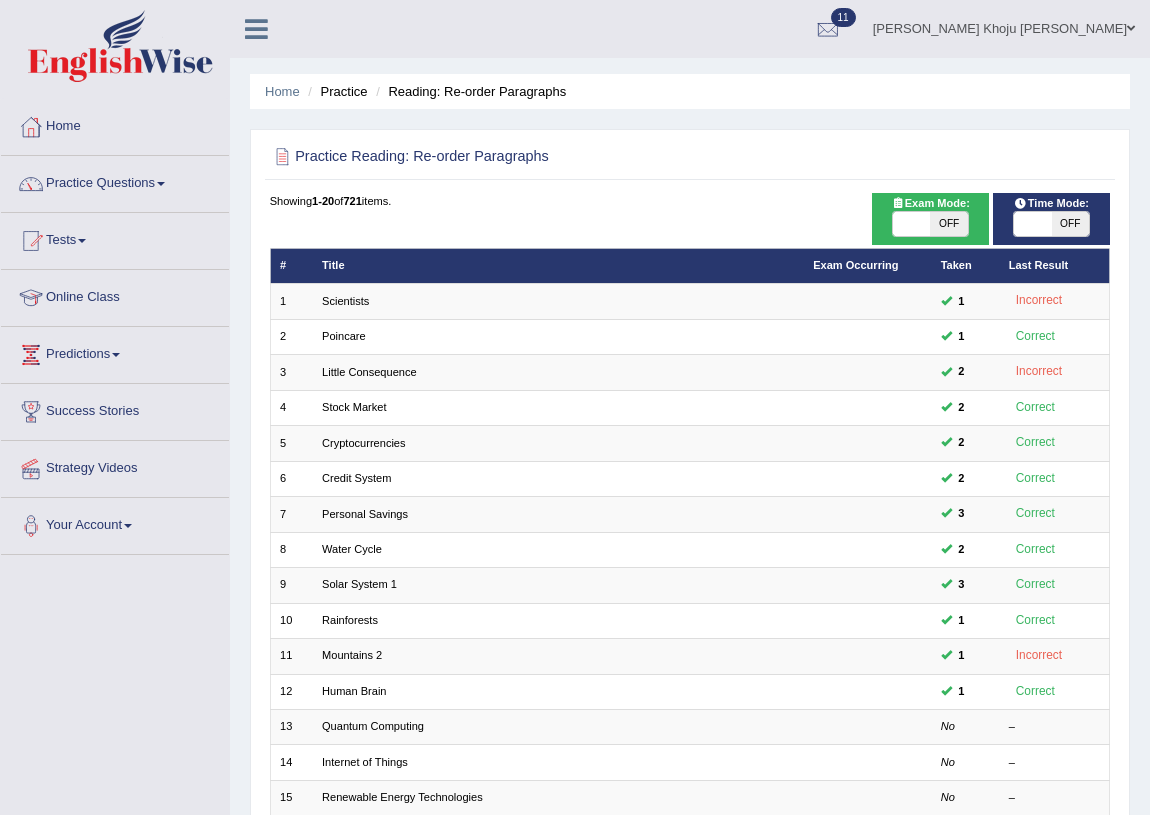 click at bounding box center [1032, 224] 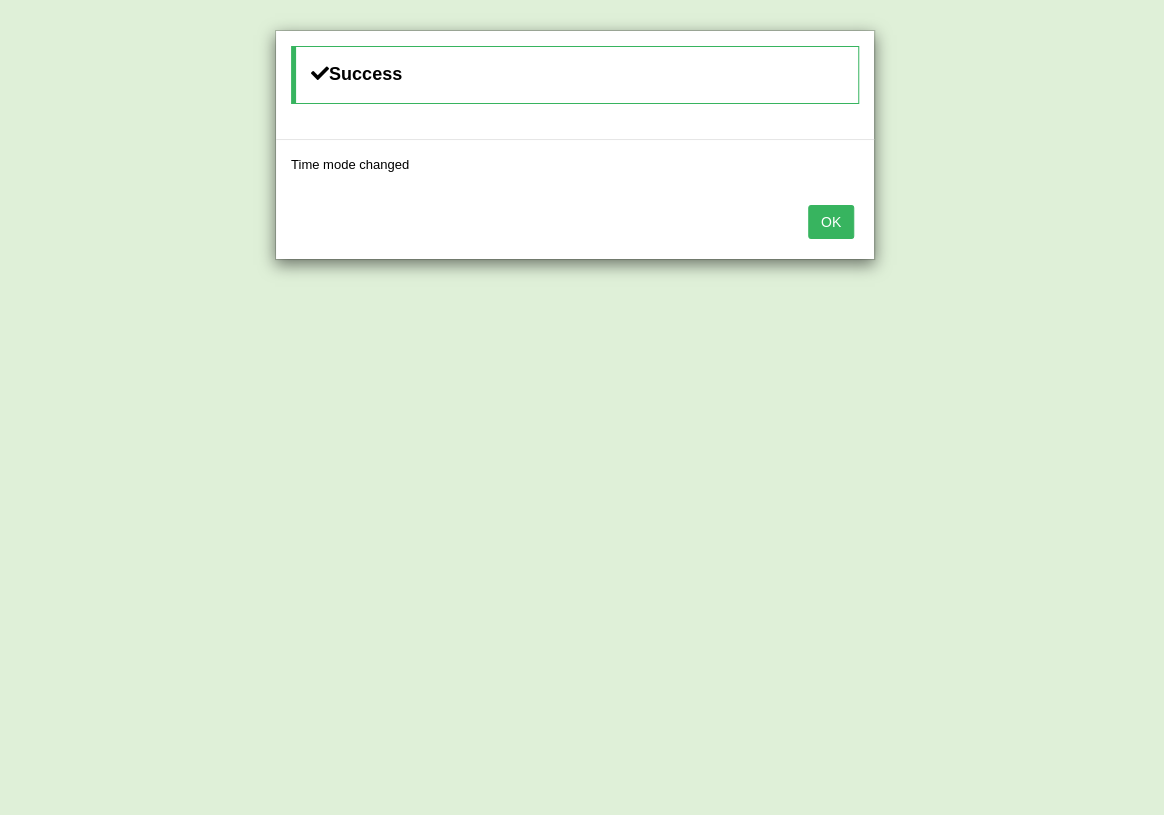 click on "OK" at bounding box center (831, 222) 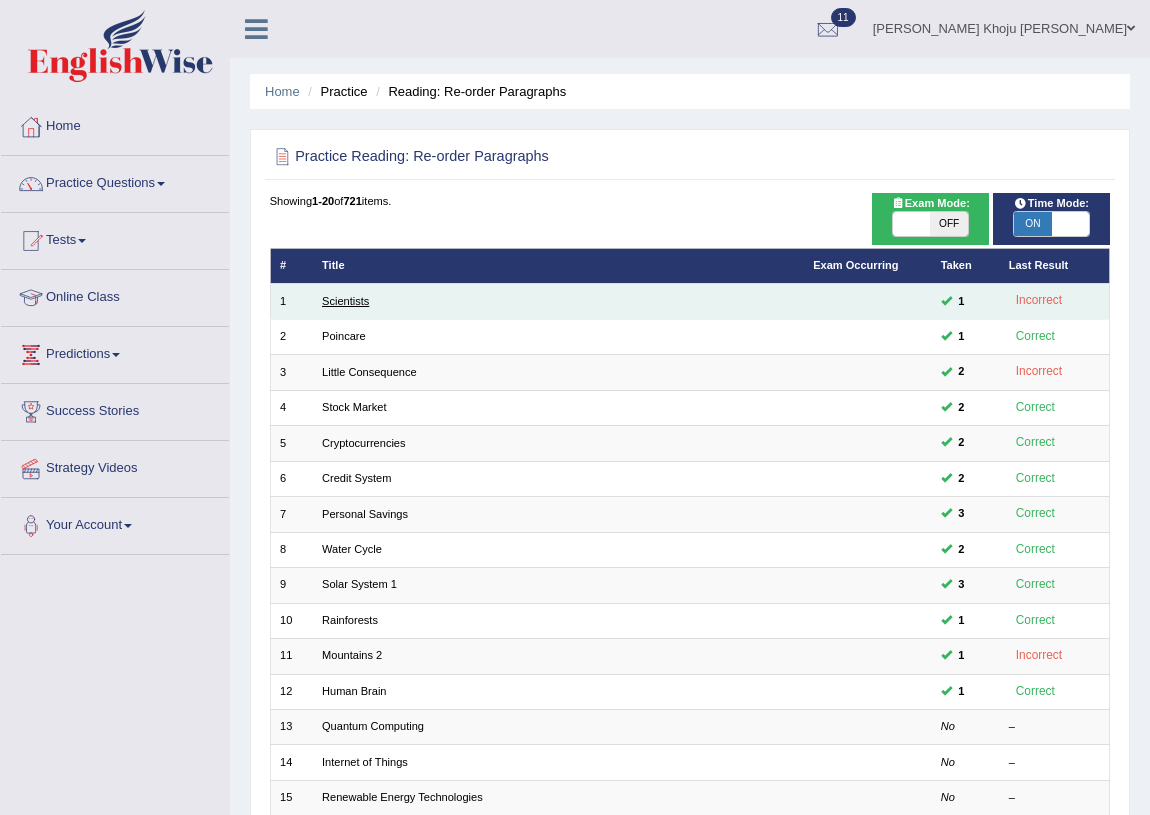 click on "Scientists" at bounding box center [345, 301] 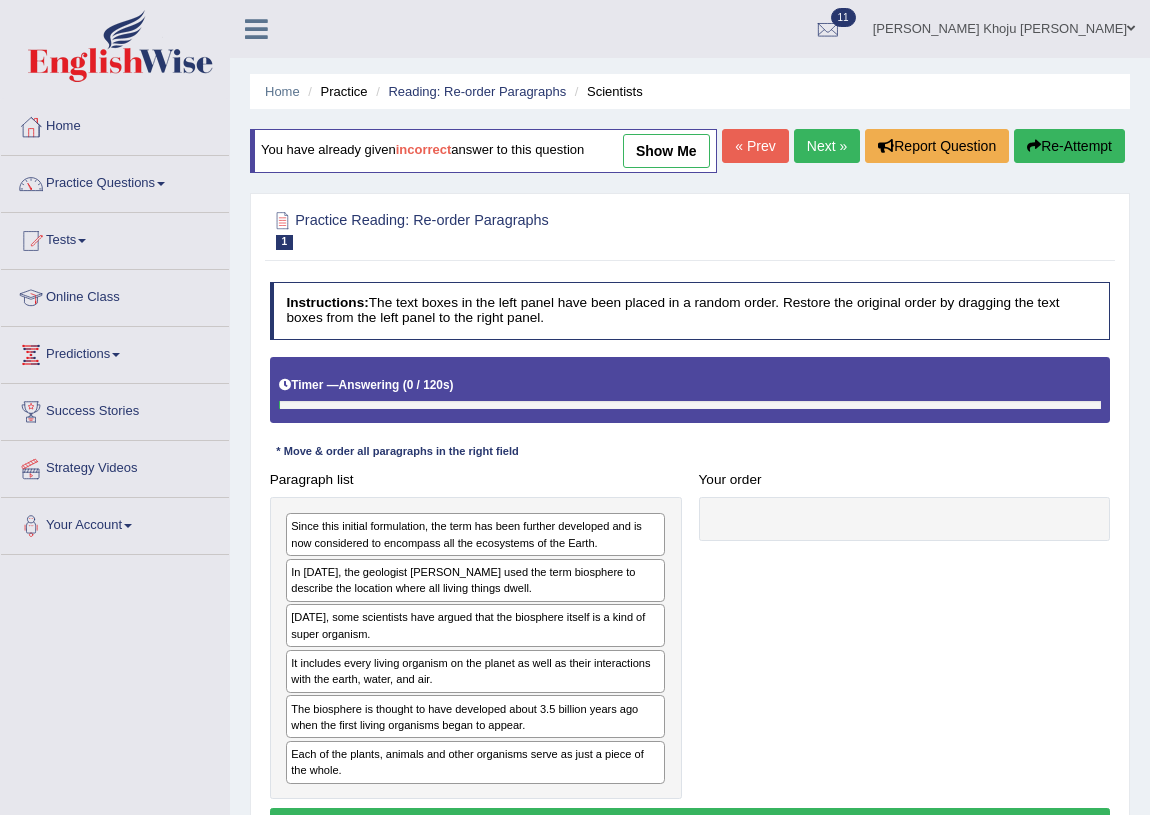 scroll, scrollTop: 0, scrollLeft: 0, axis: both 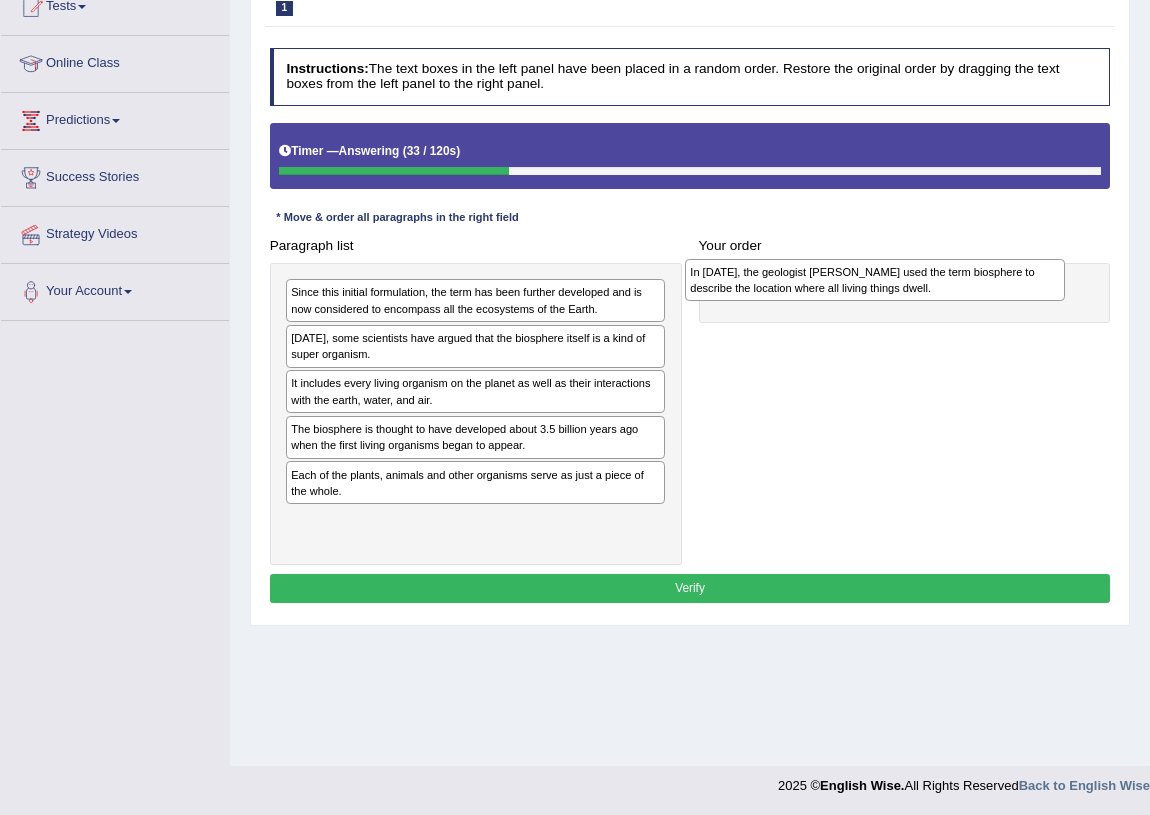 drag, startPoint x: 375, startPoint y: 383, endPoint x: 842, endPoint y: 316, distance: 471.78174 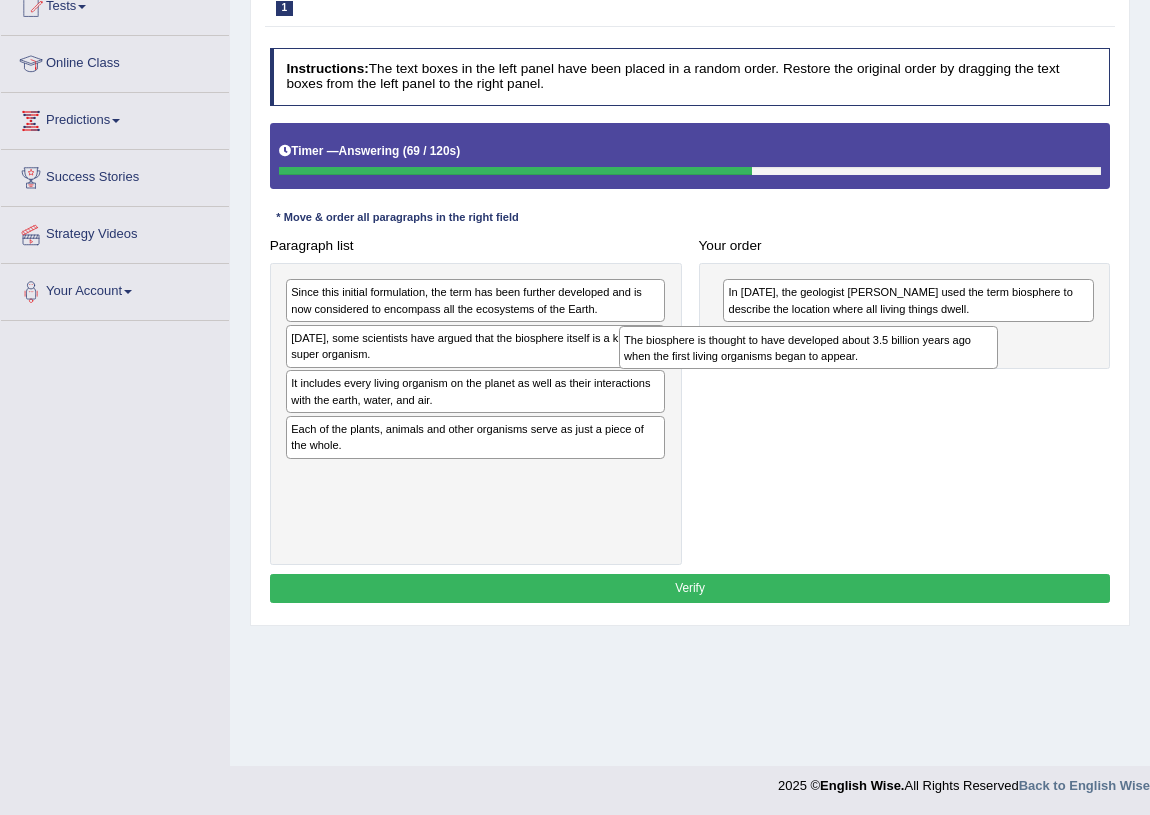 drag, startPoint x: 477, startPoint y: 477, endPoint x: 873, endPoint y: 405, distance: 402.49225 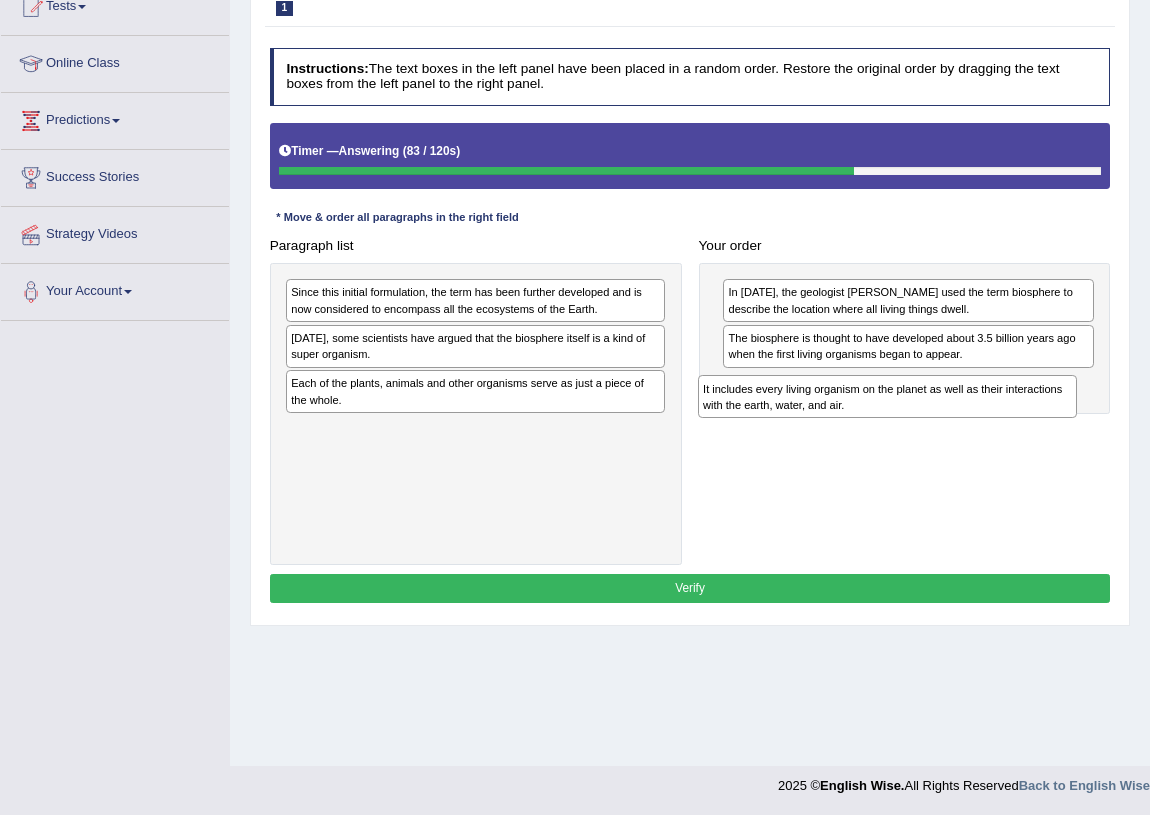 drag, startPoint x: 515, startPoint y: 438, endPoint x: 1004, endPoint y: 469, distance: 489.98163 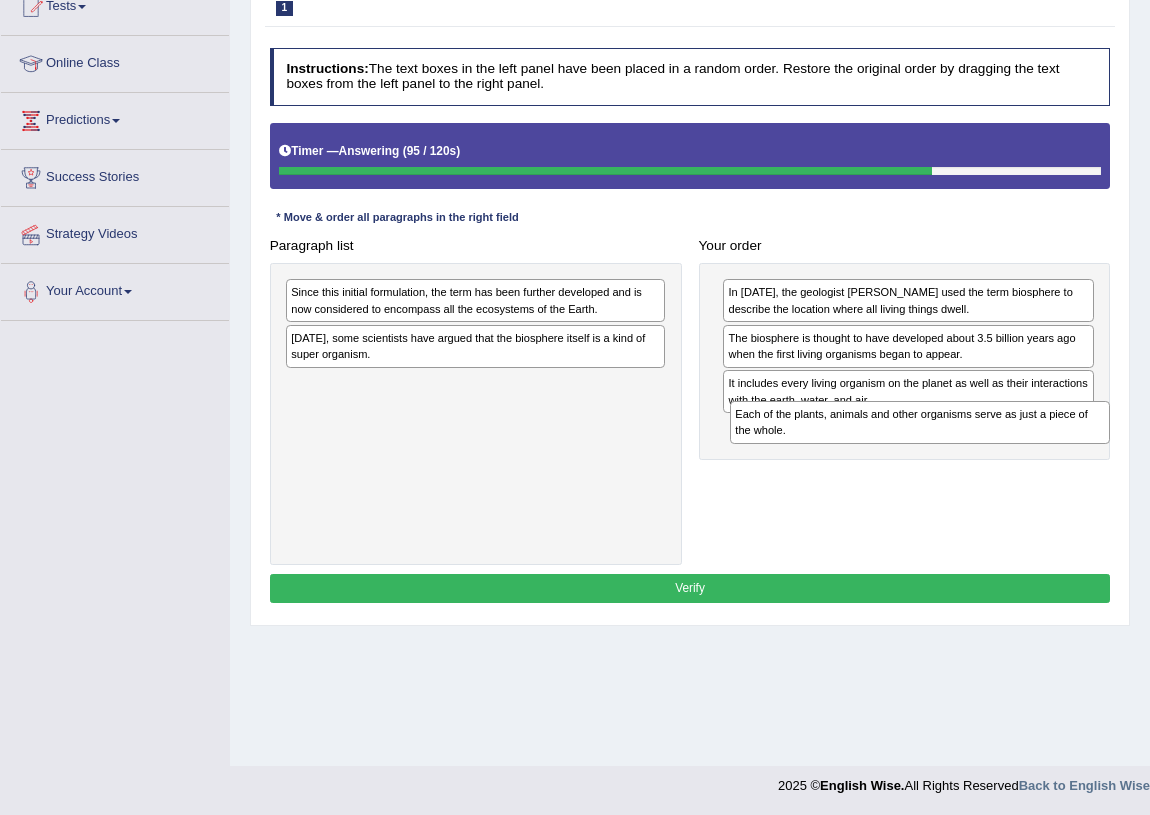 drag, startPoint x: 345, startPoint y: 439, endPoint x: 889, endPoint y: 513, distance: 549.01 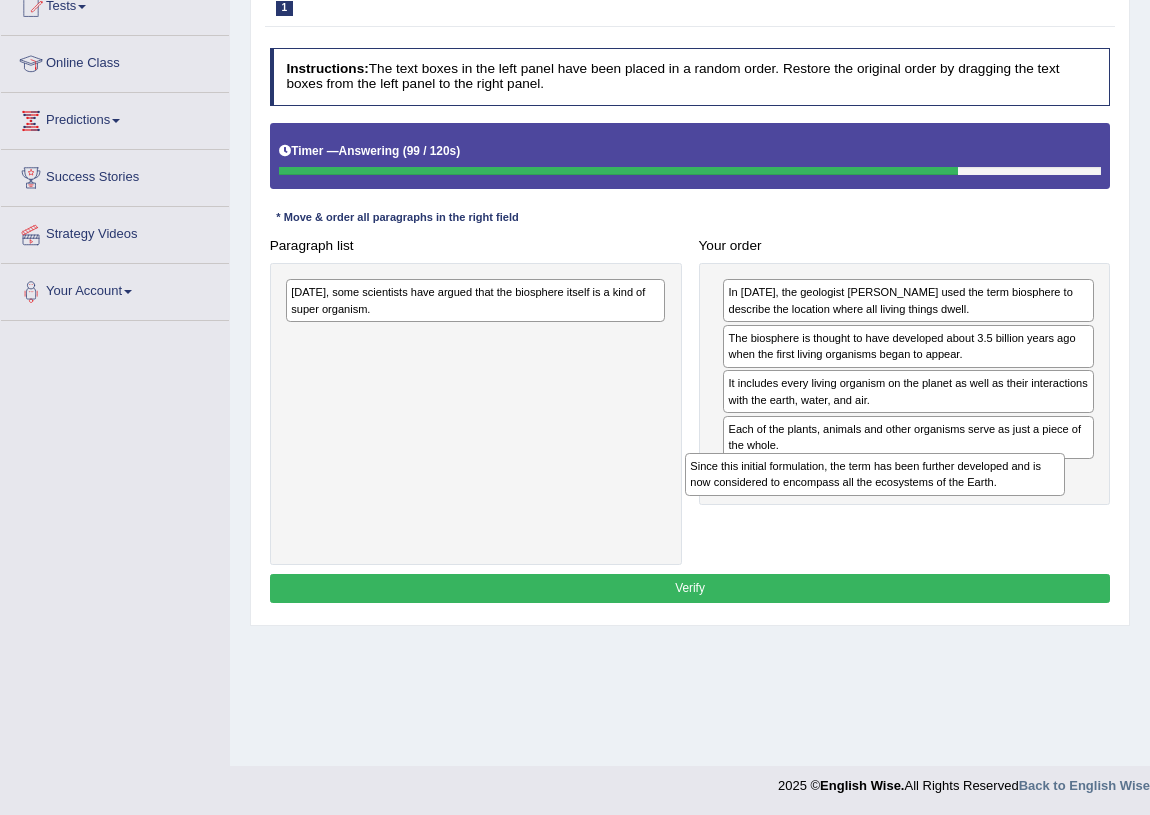 drag, startPoint x: 411, startPoint y: 353, endPoint x: 885, endPoint y: 567, distance: 520.0692 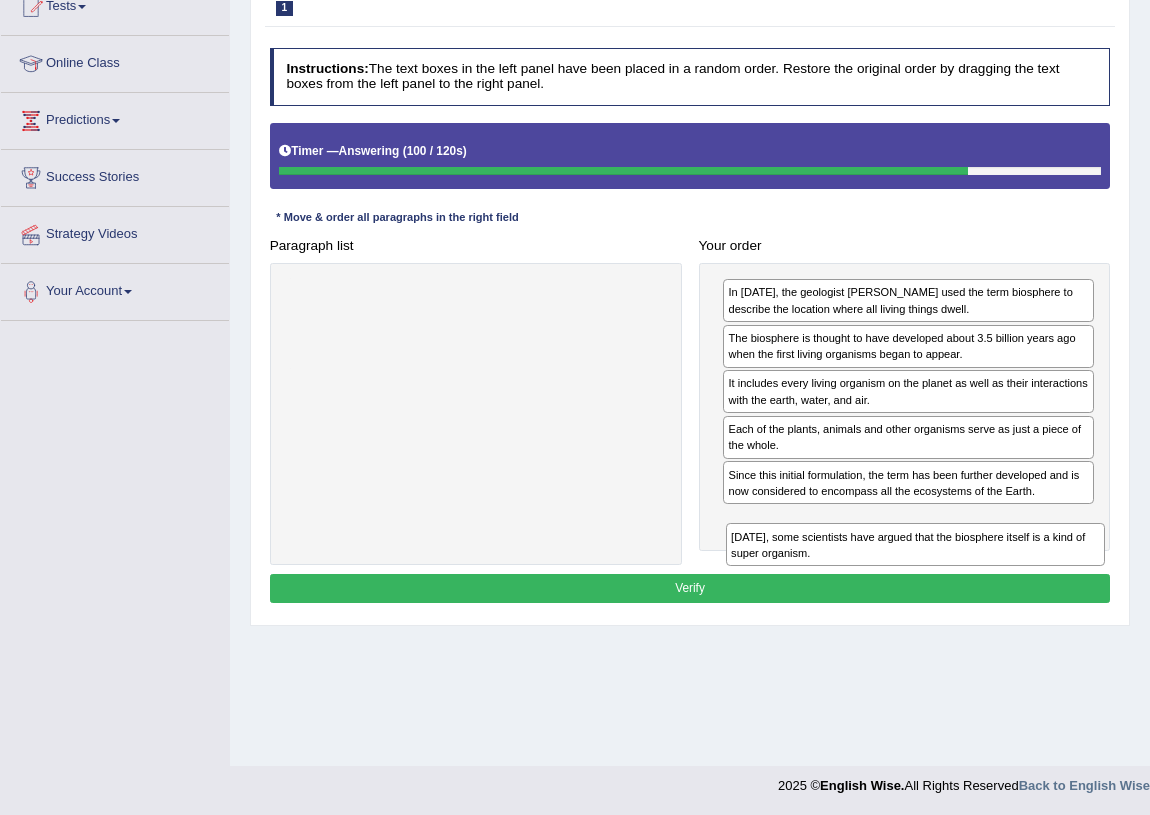 drag, startPoint x: 454, startPoint y: 354, endPoint x: 977, endPoint y: 640, distance: 596.09143 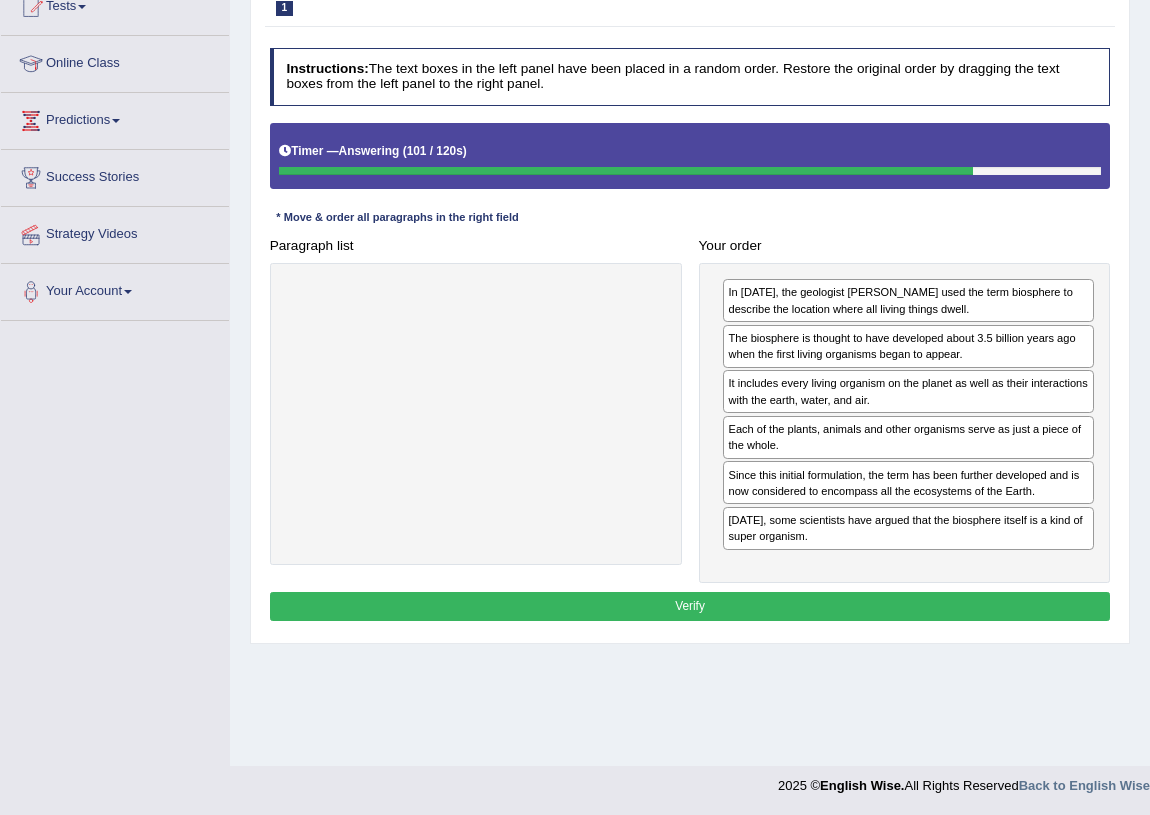 click on "Verify" at bounding box center [690, 606] 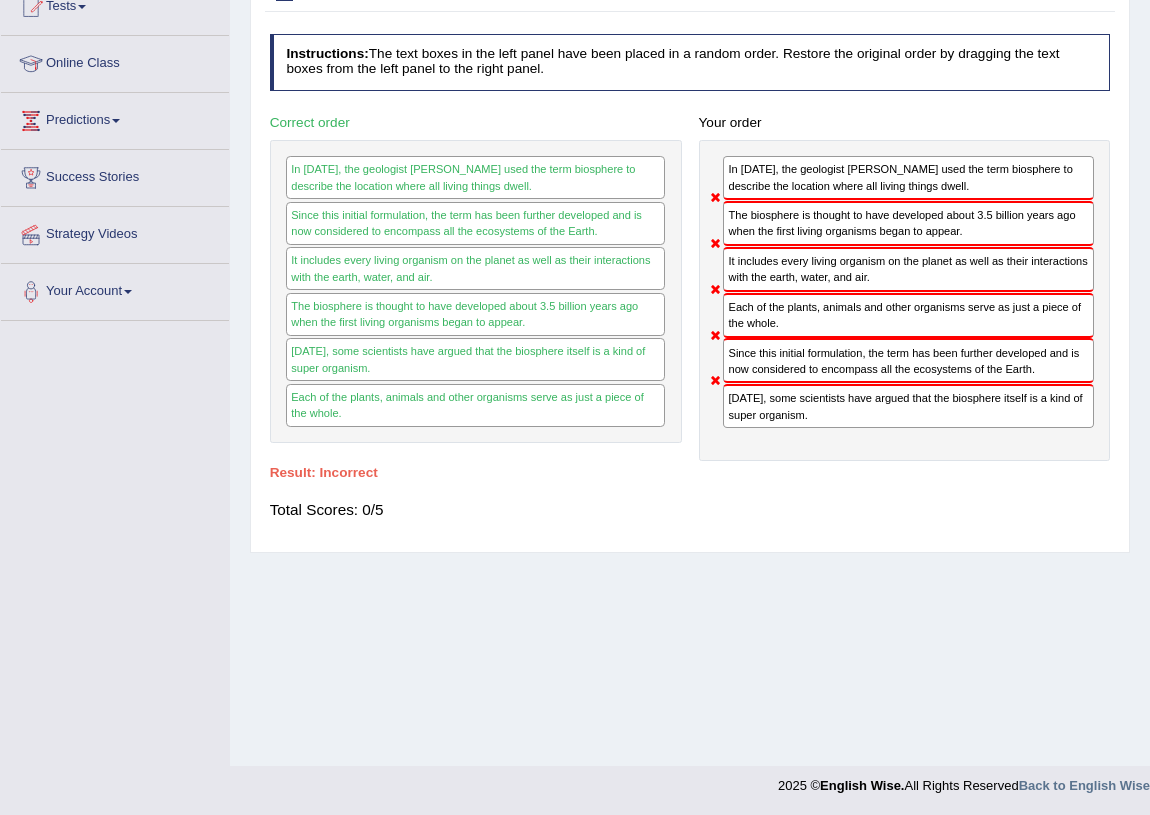 click on "Home
Practice
Reading: Re-order Paragraphs
Scientists
You have already given  incorrect  answer to this question
« Prev Next »  Report Question  Re-Attempt
Practice Reading: Re-order Paragraphs
1
Scientists
Instructions:  The text boxes in the left panel have been placed in a random order. Restore the original order by dragging the text boxes from the left panel to the right panel.
Timer —  Answering   ( 101 / 120s ) Skip * Move & order all paragraphs in the right field
Paragraph list
Correct order
In [DATE], the geologist [PERSON_NAME] used the term biosphere to describe the location where all living things dwell. Since this initial formulation, the term has been further developed and is now considered to encompass all the ecosystems of the Earth." at bounding box center [690, 266] 